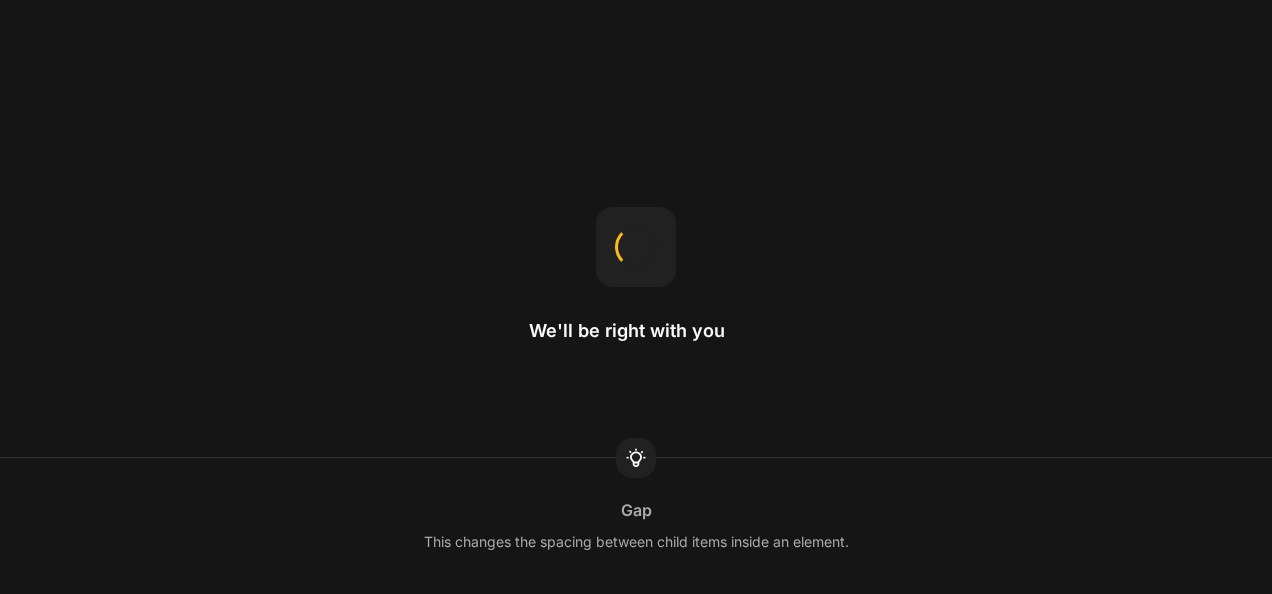 scroll, scrollTop: 0, scrollLeft: 0, axis: both 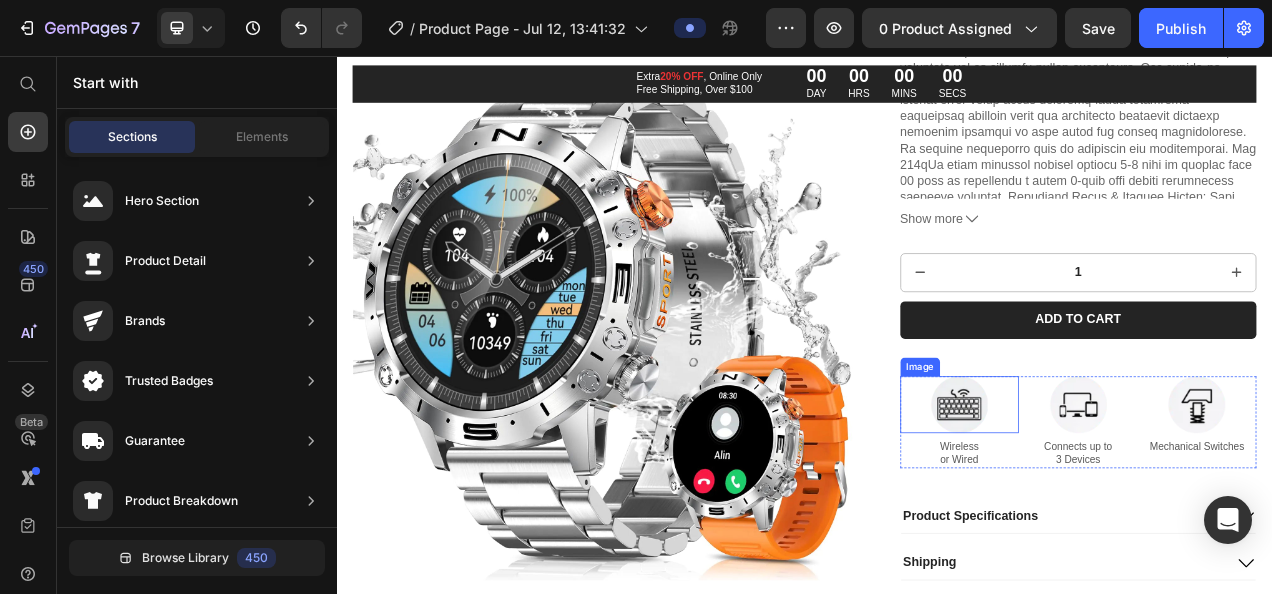 click at bounding box center [1136, 503] 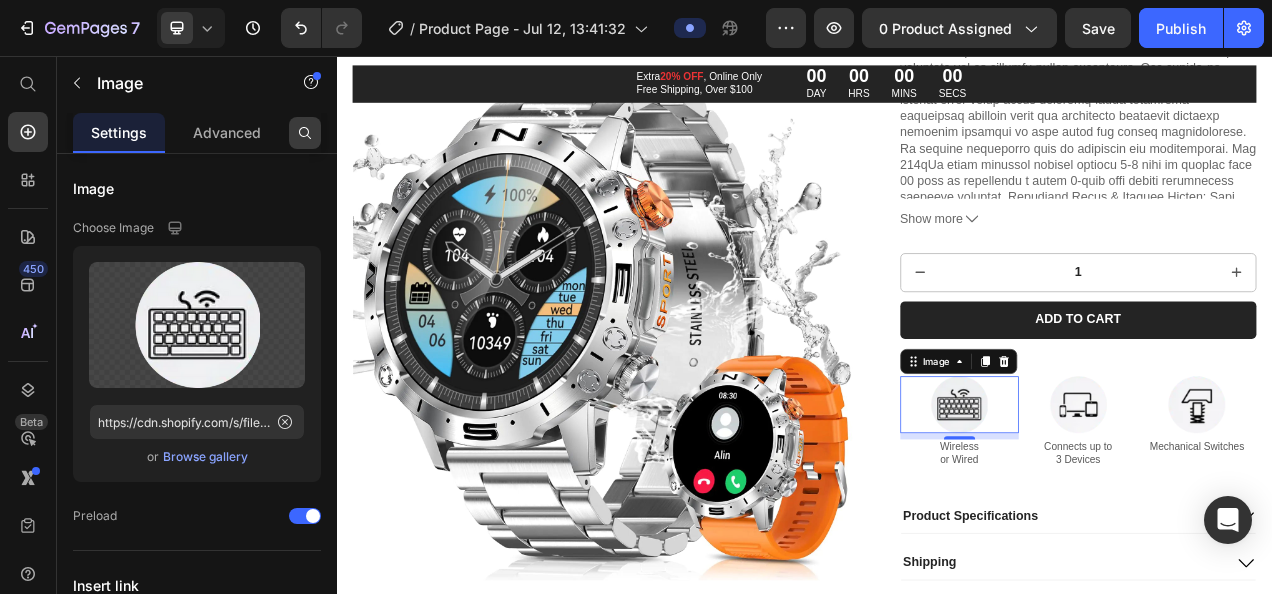 click at bounding box center (305, 133) 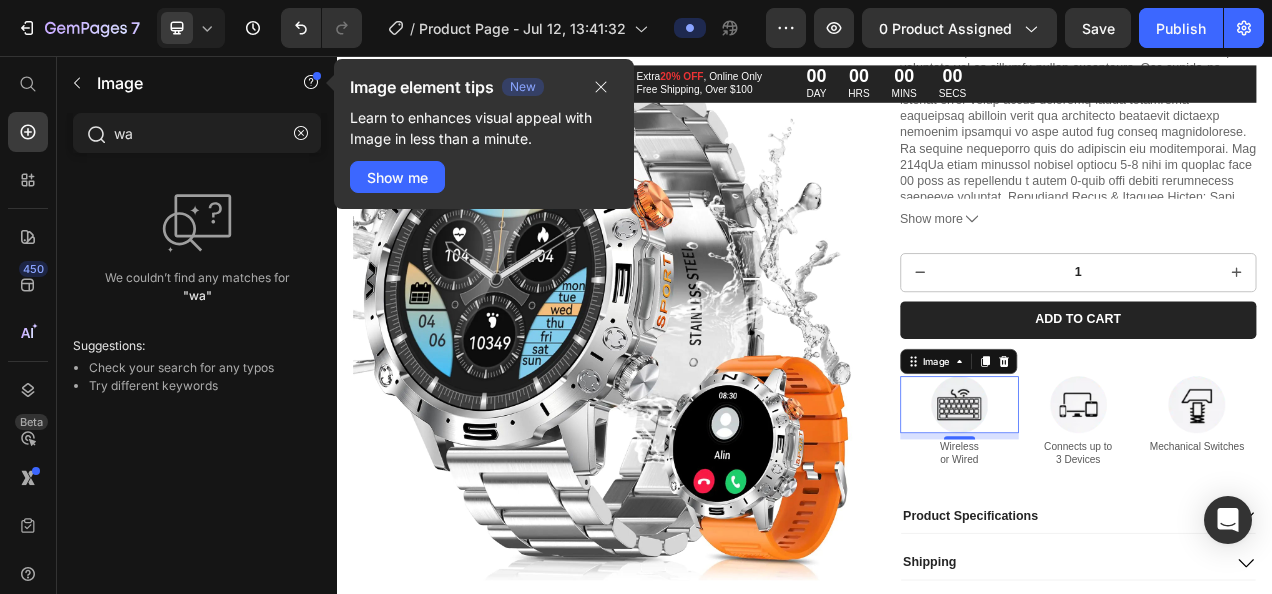 type on "w" 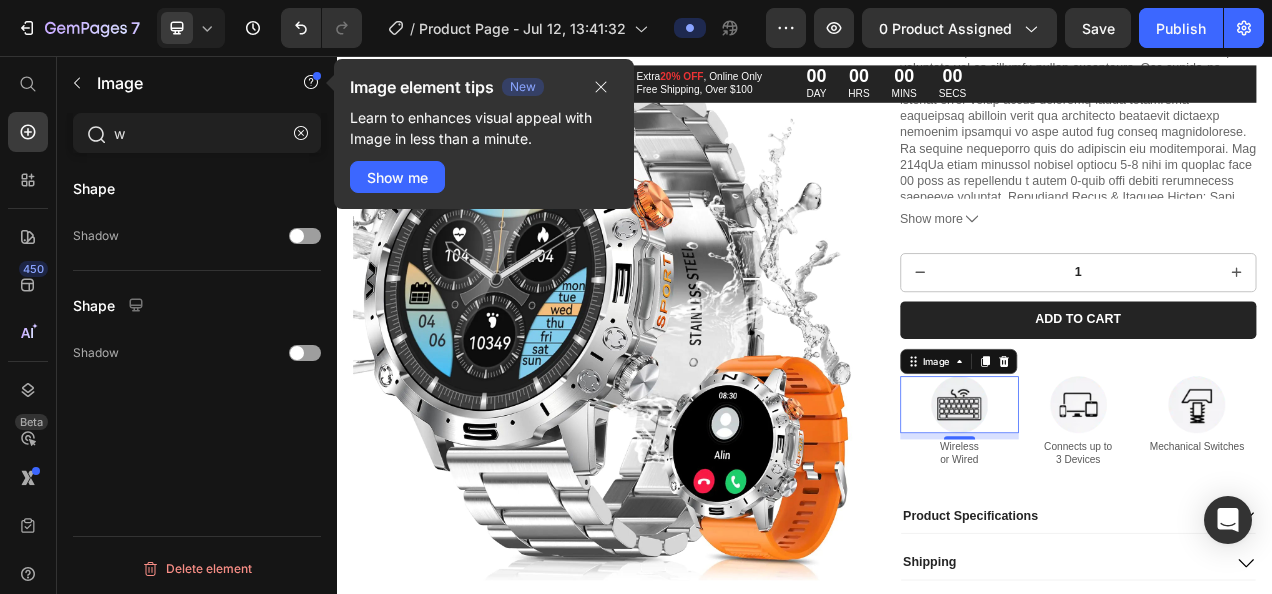 type 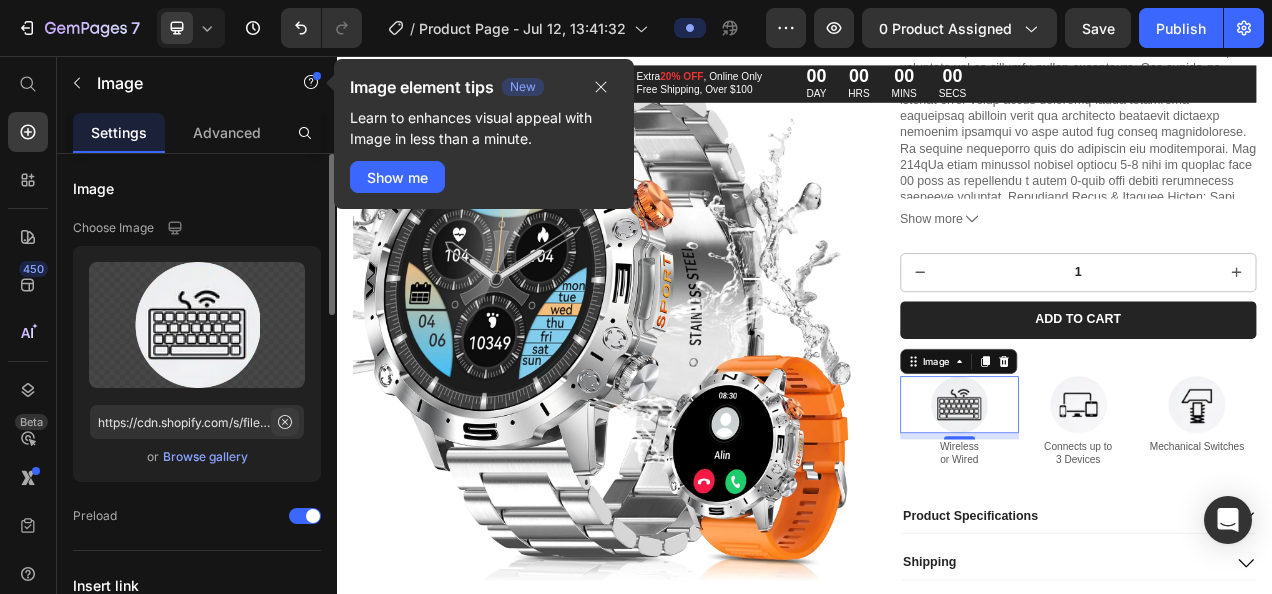 click 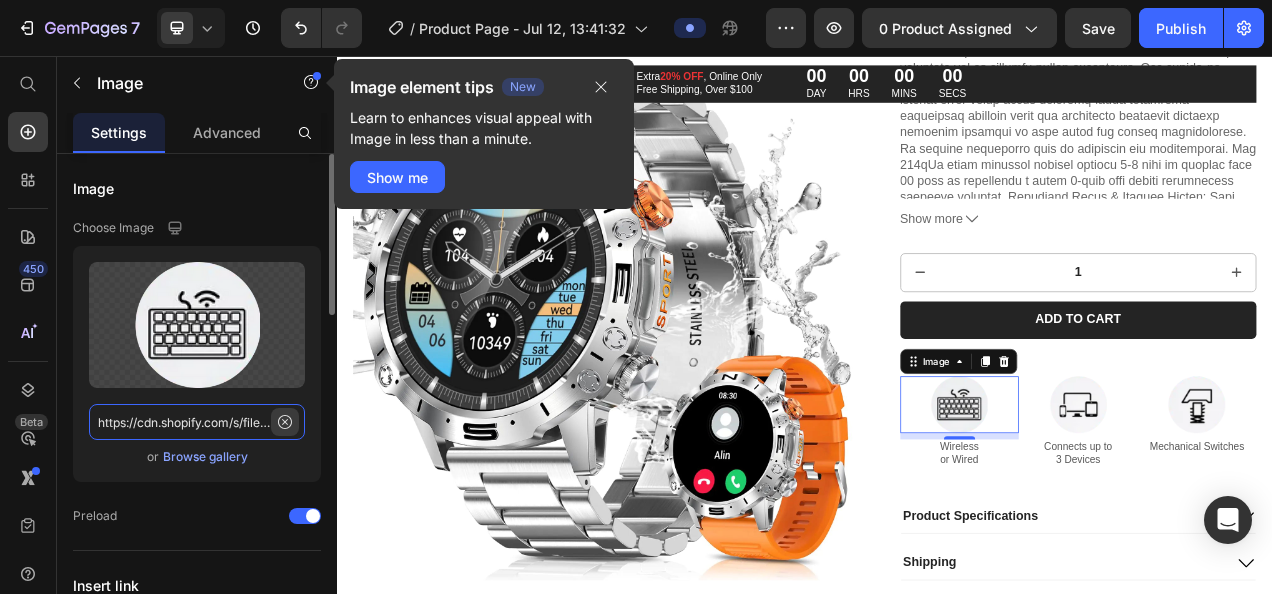 type 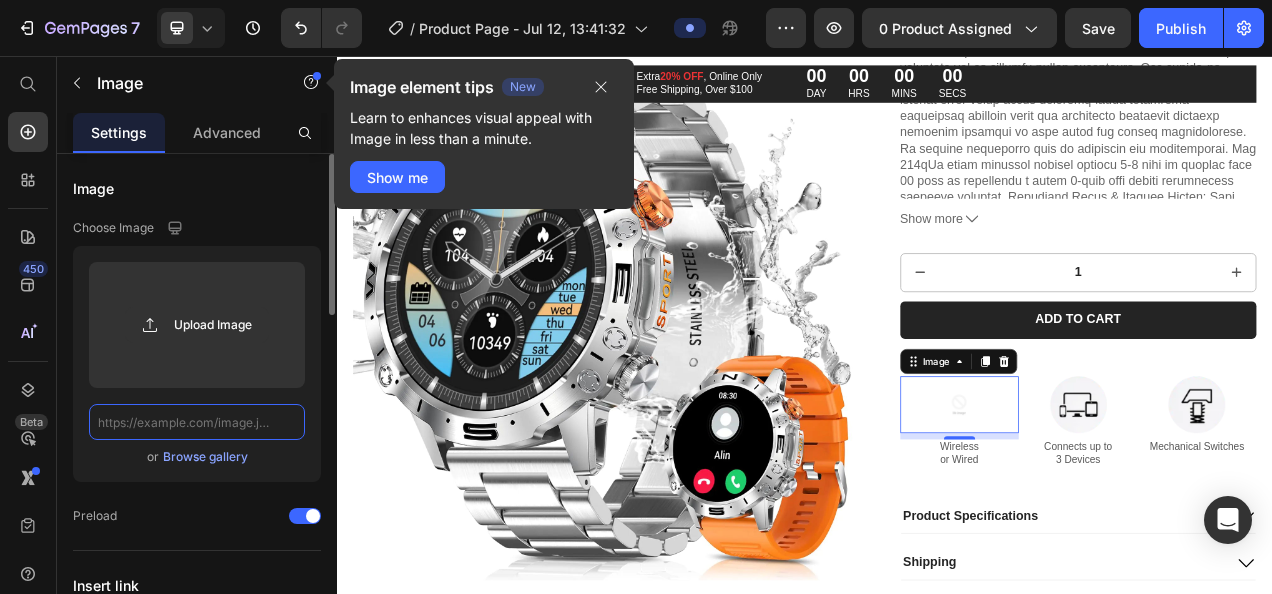 scroll, scrollTop: 0, scrollLeft: 0, axis: both 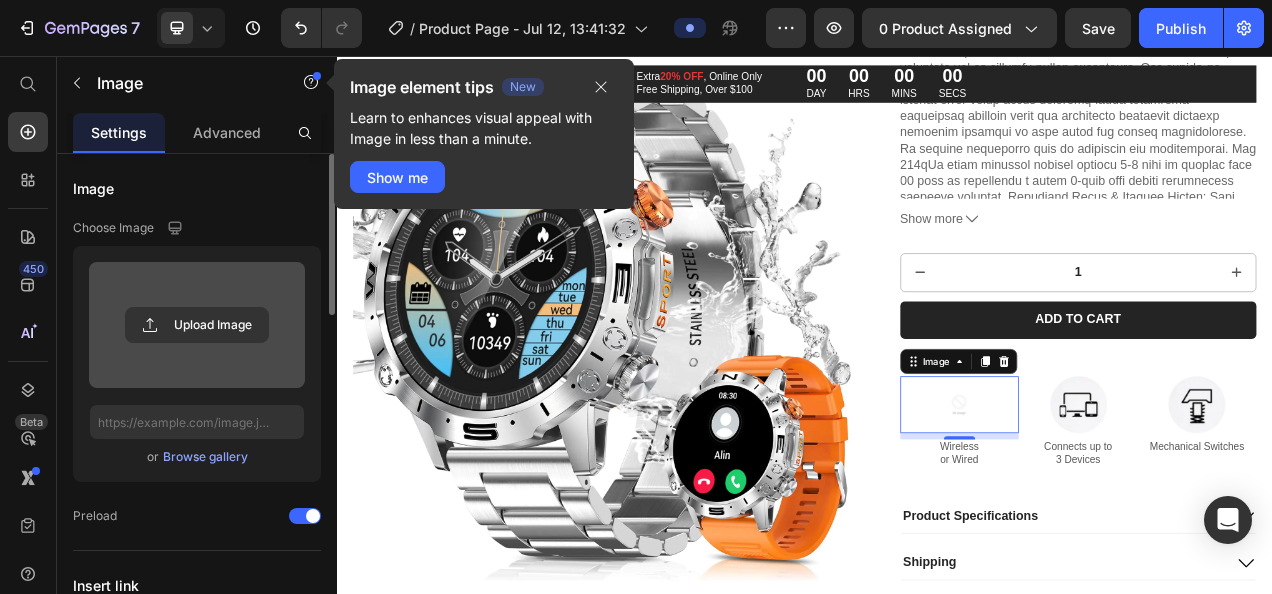 click on "Upload Image" at bounding box center [197, 325] 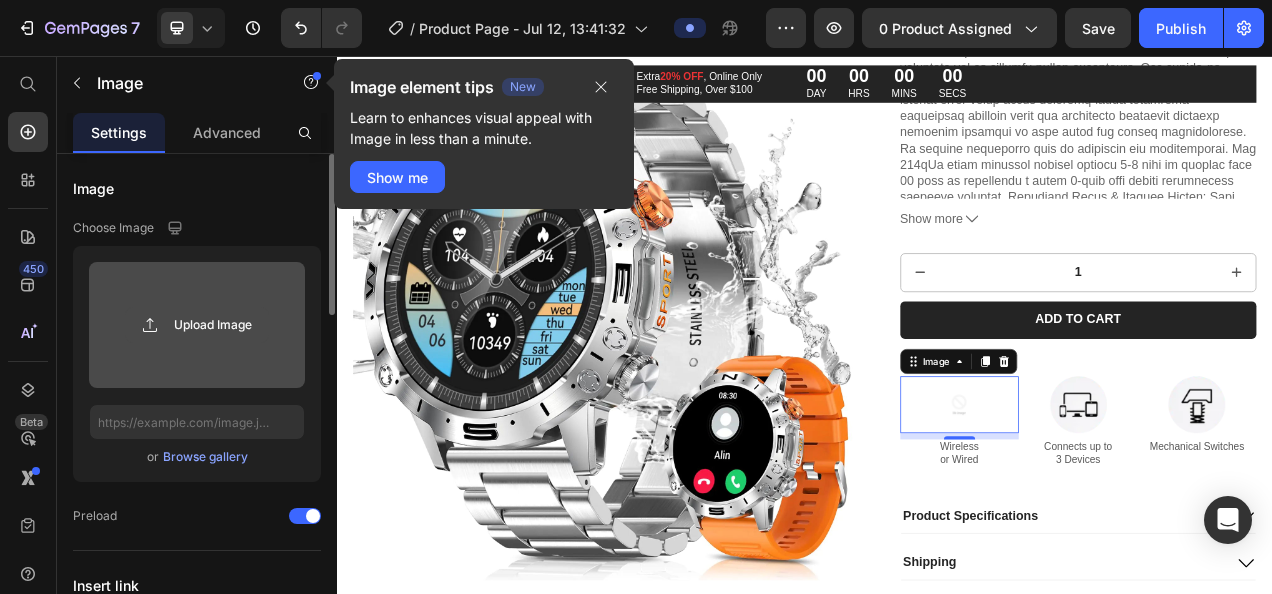 click 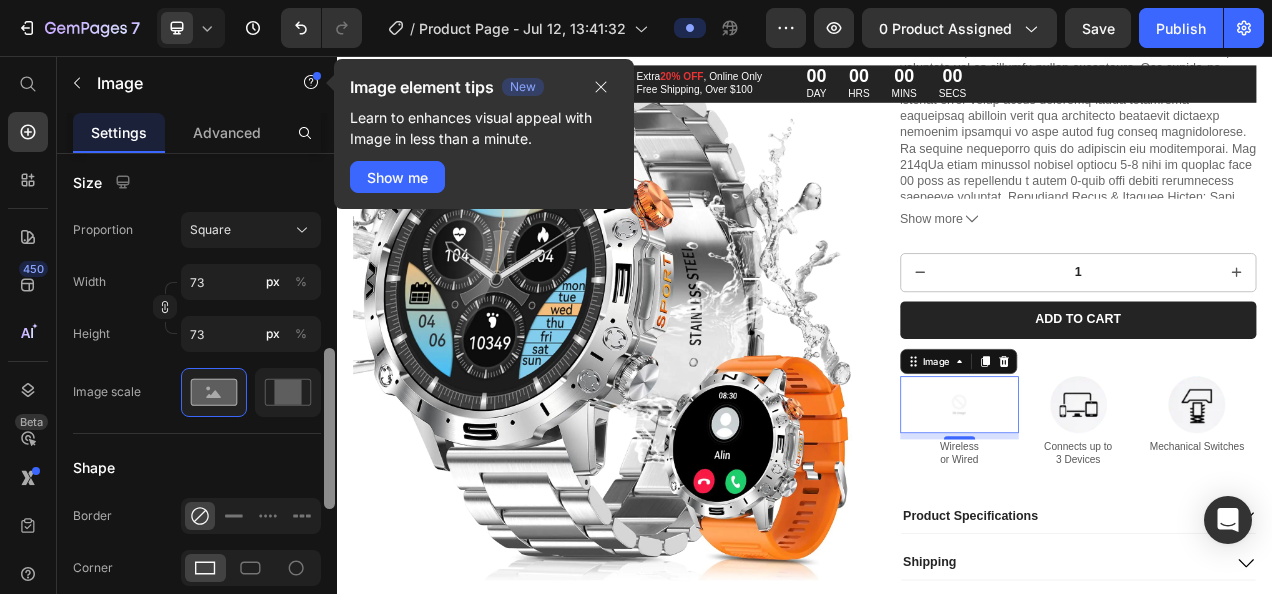 scroll, scrollTop: 555, scrollLeft: 0, axis: vertical 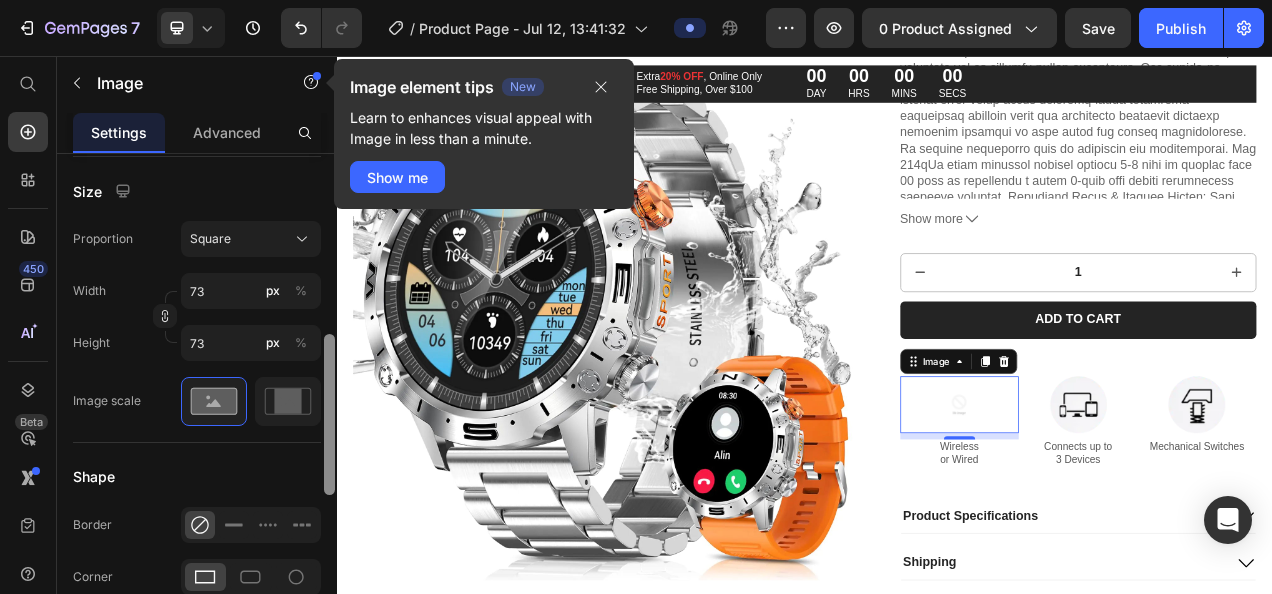 drag, startPoint x: 333, startPoint y: 200, endPoint x: 320, endPoint y: 380, distance: 180.46883 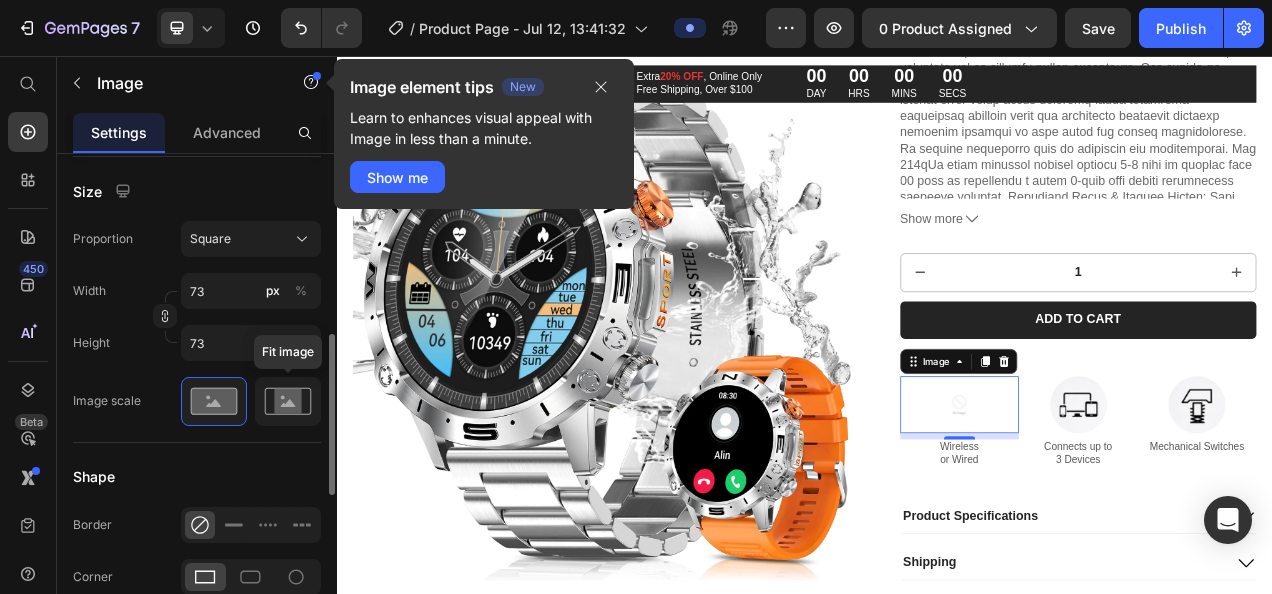 click 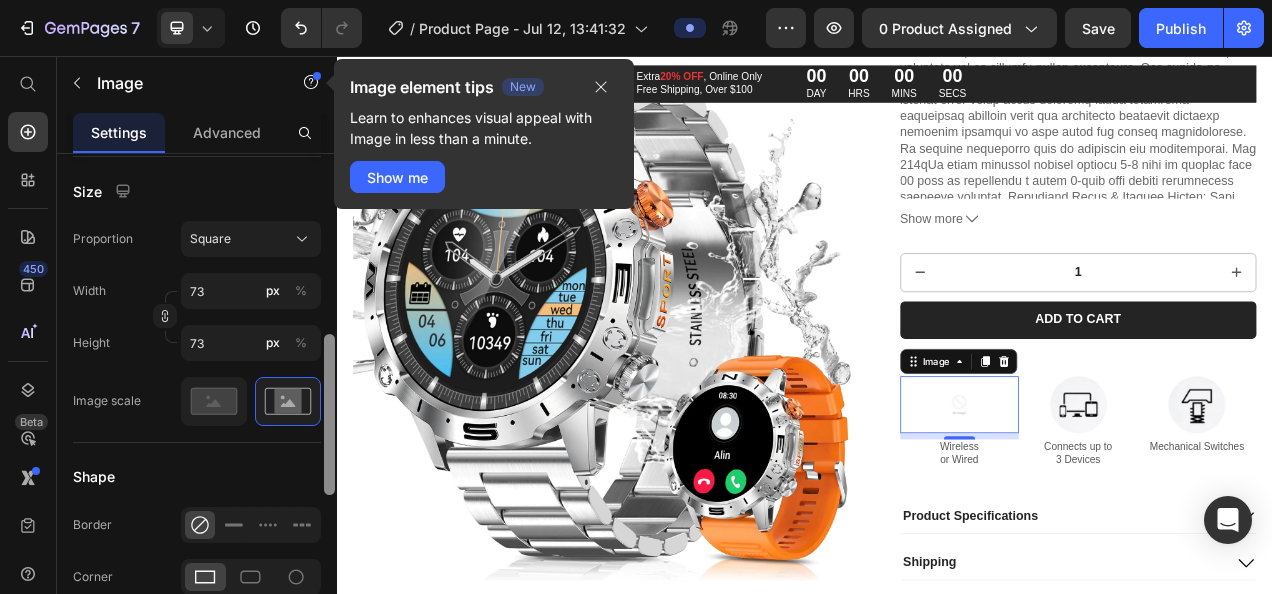 scroll, scrollTop: 1036, scrollLeft: 0, axis: vertical 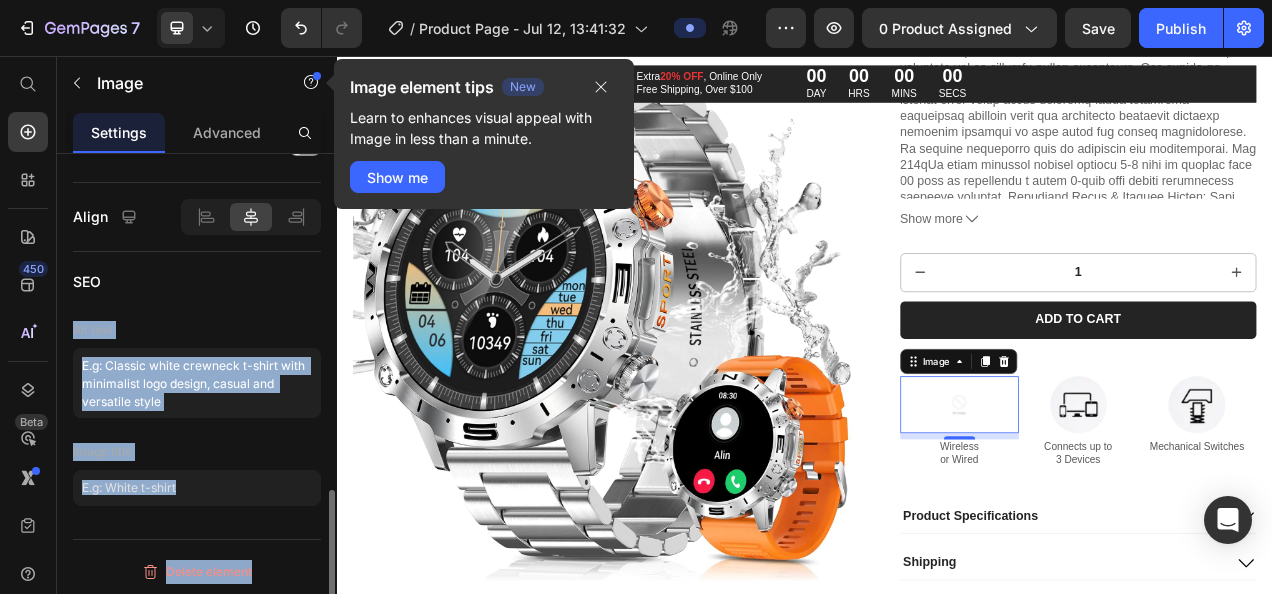 drag, startPoint x: 323, startPoint y: 365, endPoint x: 304, endPoint y: 251, distance: 115.57249 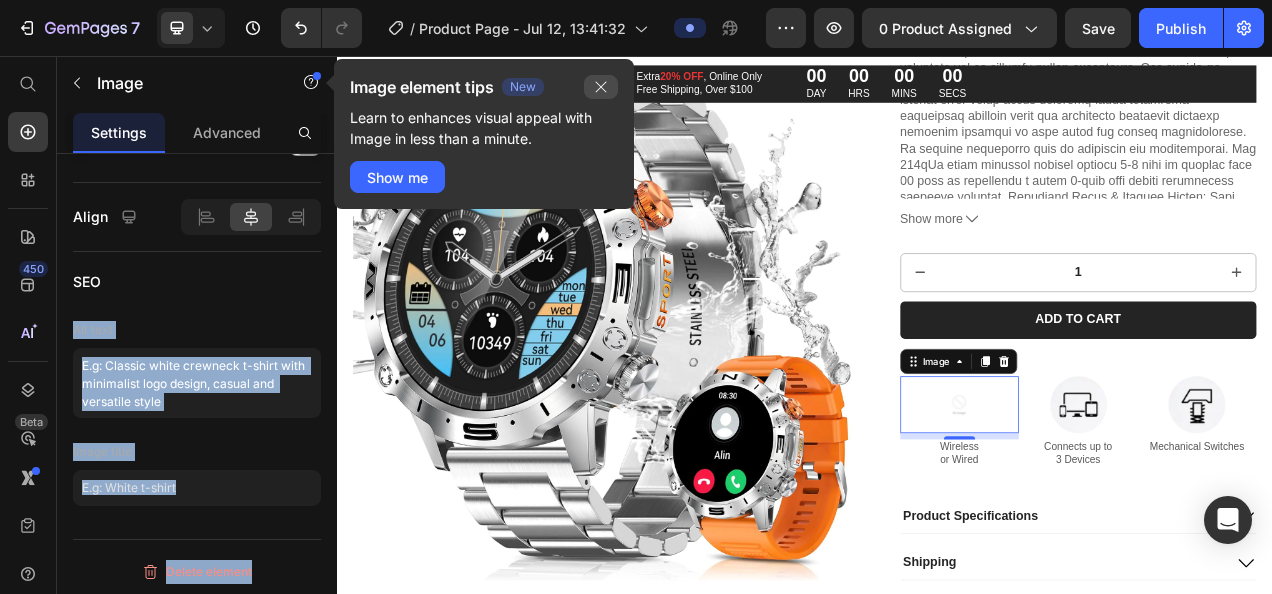 click 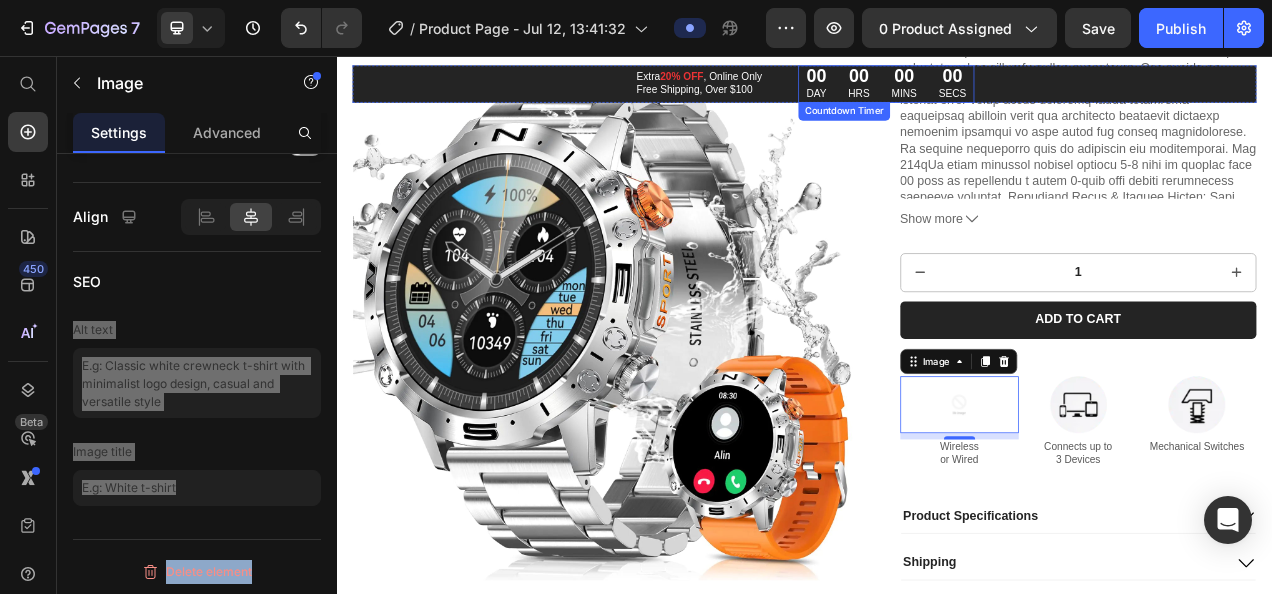 click on "00 DAY" at bounding box center (952, 92) 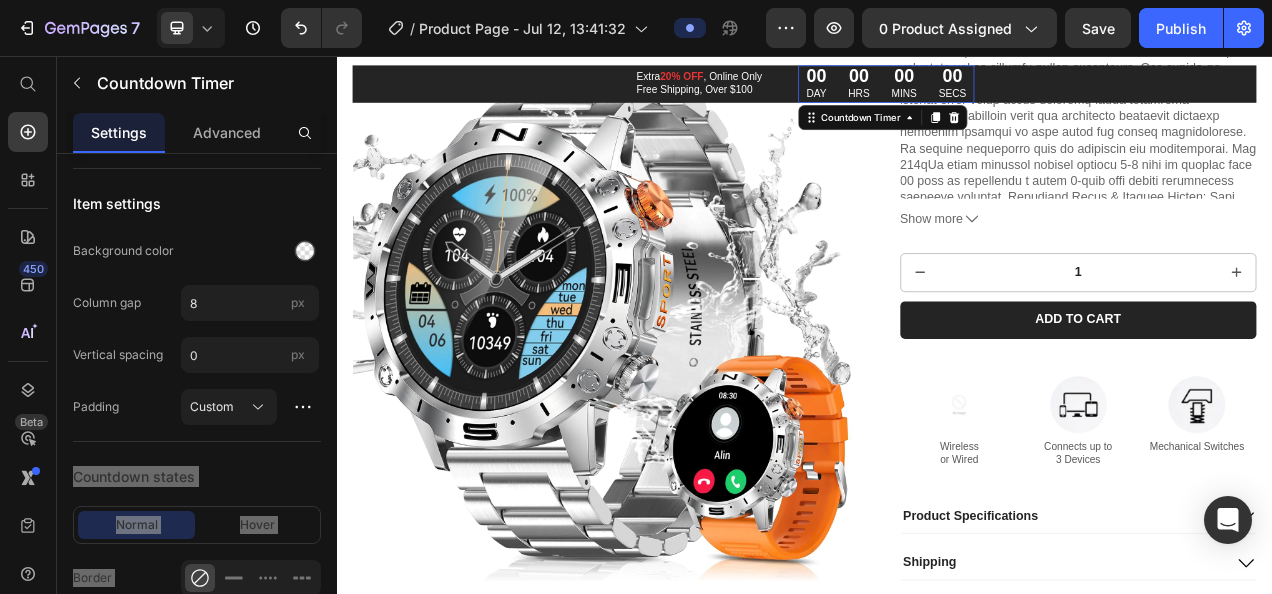 scroll, scrollTop: 0, scrollLeft: 0, axis: both 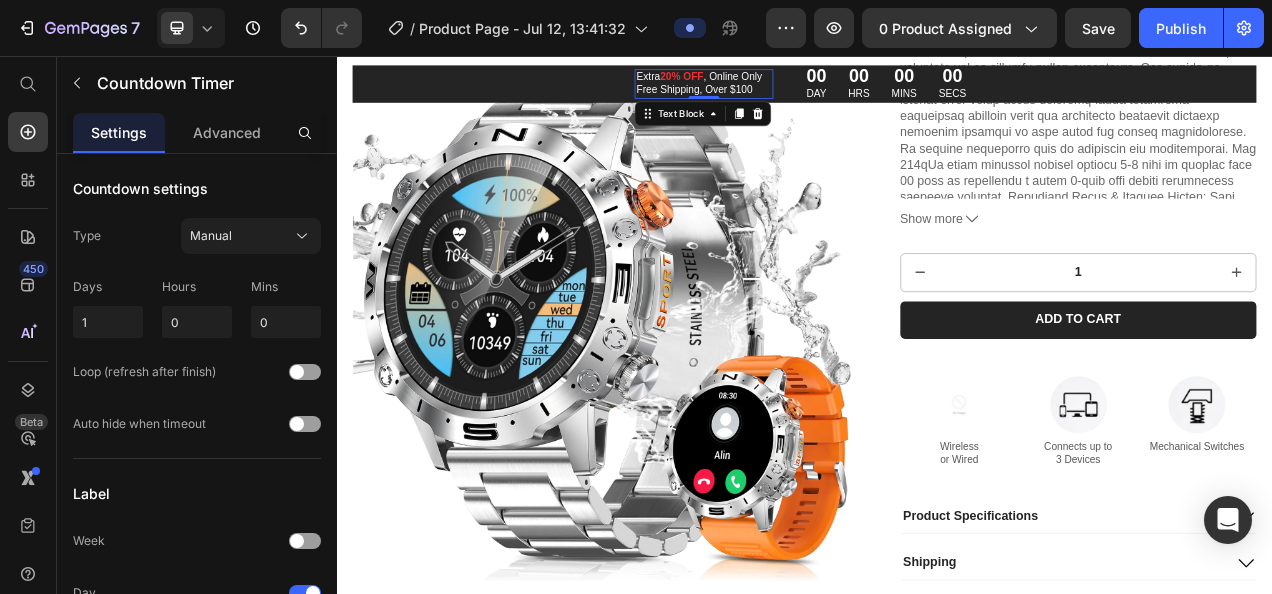 click on "Extra  20% OFF , Online Only Free Shipping, Over $100" at bounding box center [808, 92] 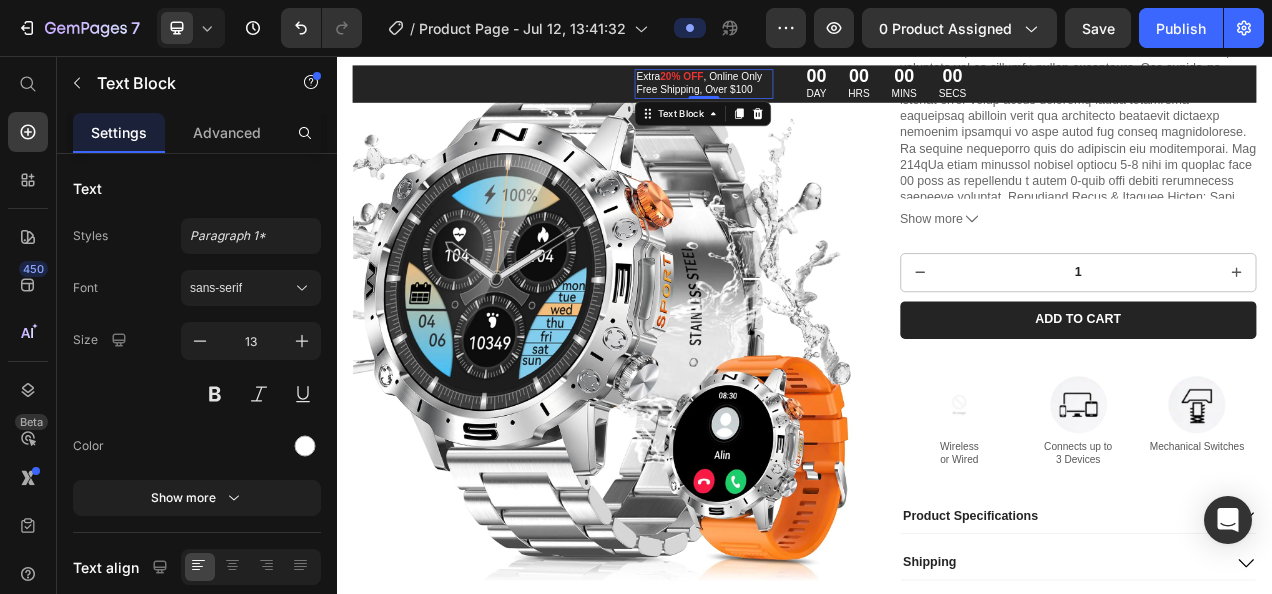 click on "20% OFF" at bounding box center (780, 82) 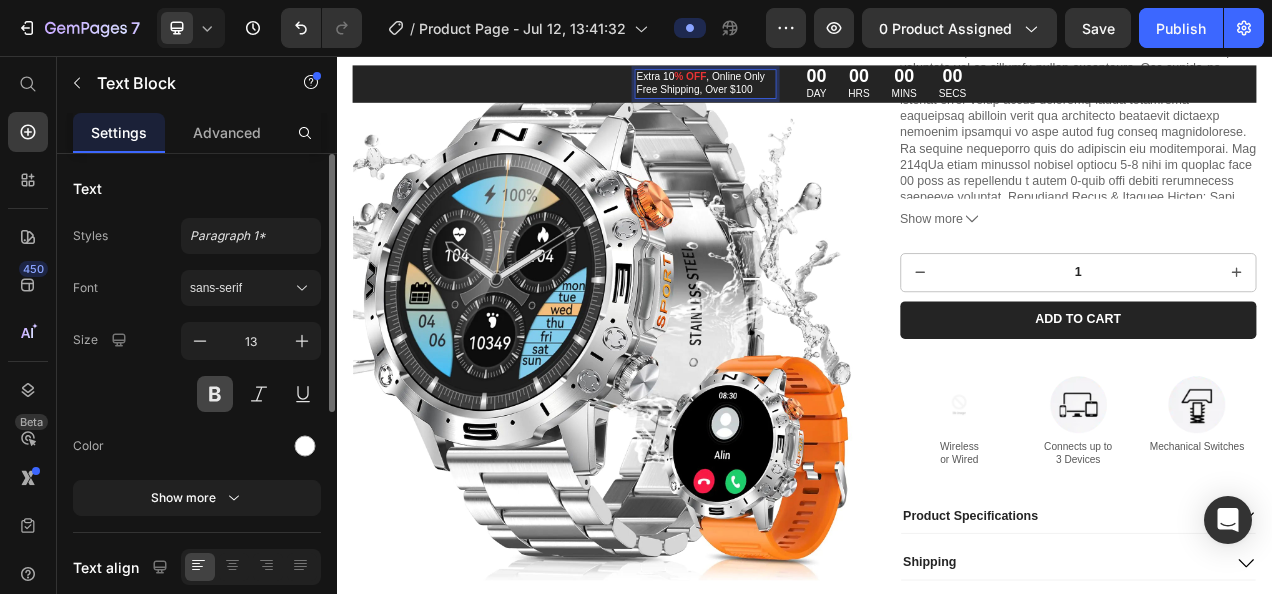 click at bounding box center (215, 394) 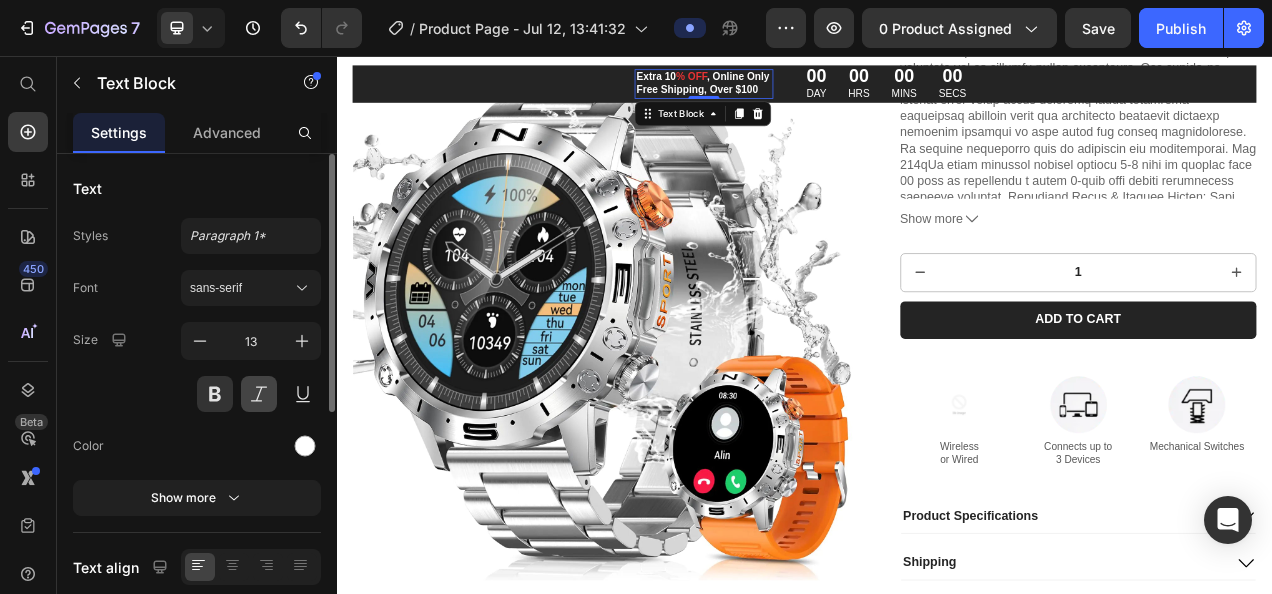 click at bounding box center [259, 394] 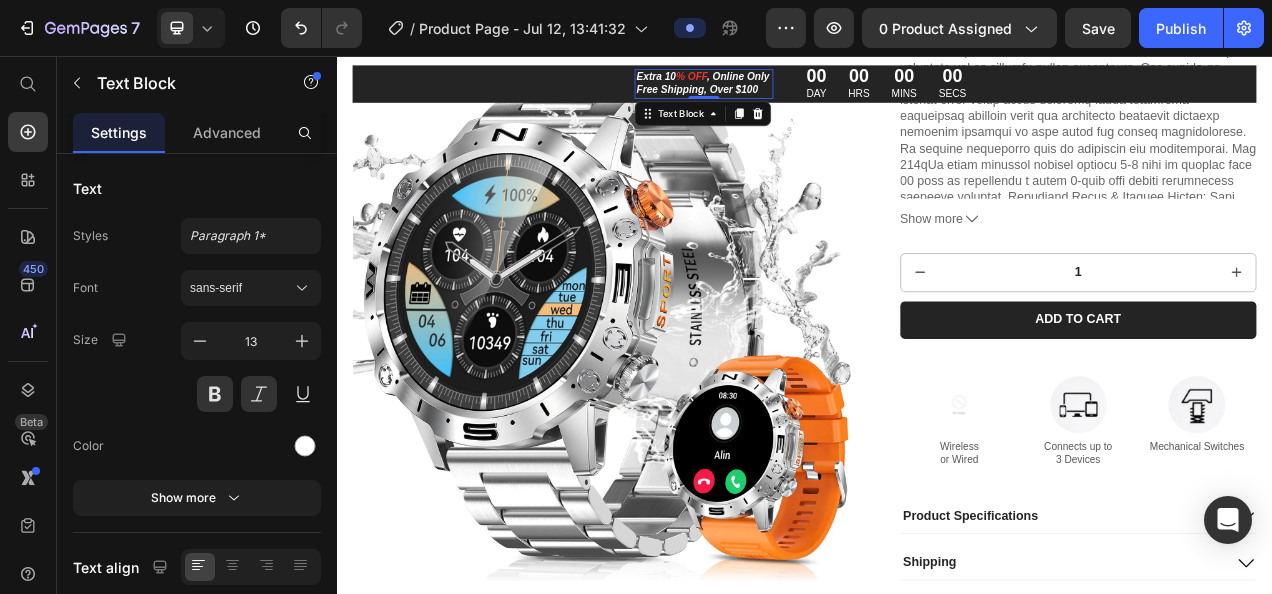 click on "% OFF" at bounding box center [792, 82] 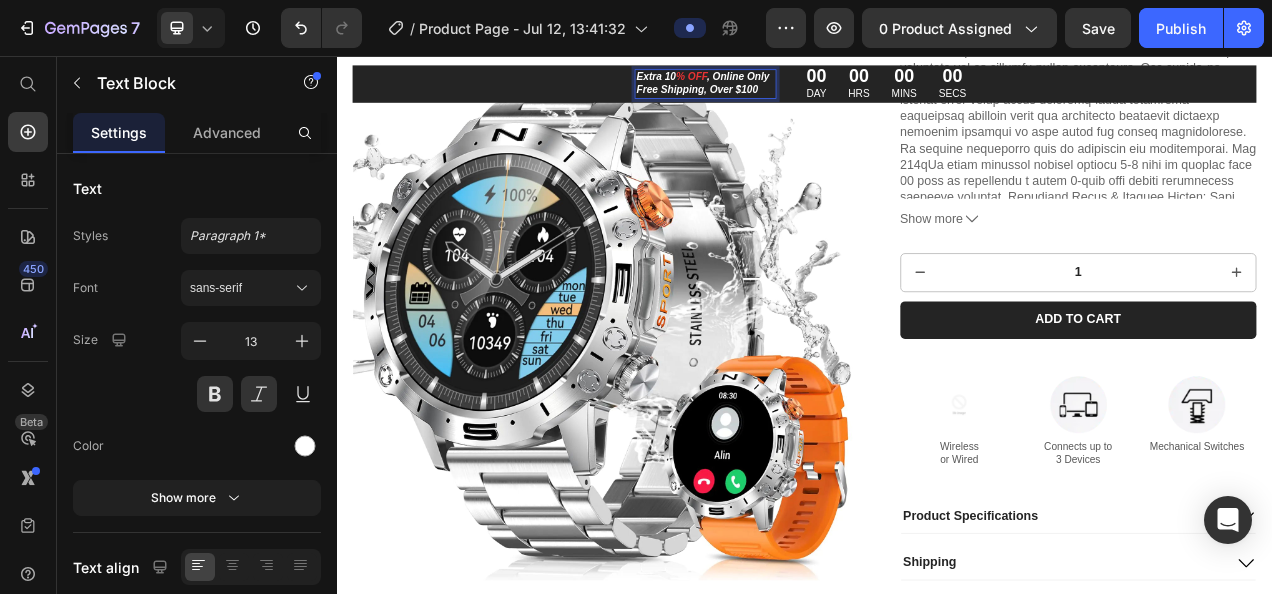 click on "% OFF" at bounding box center (792, 82) 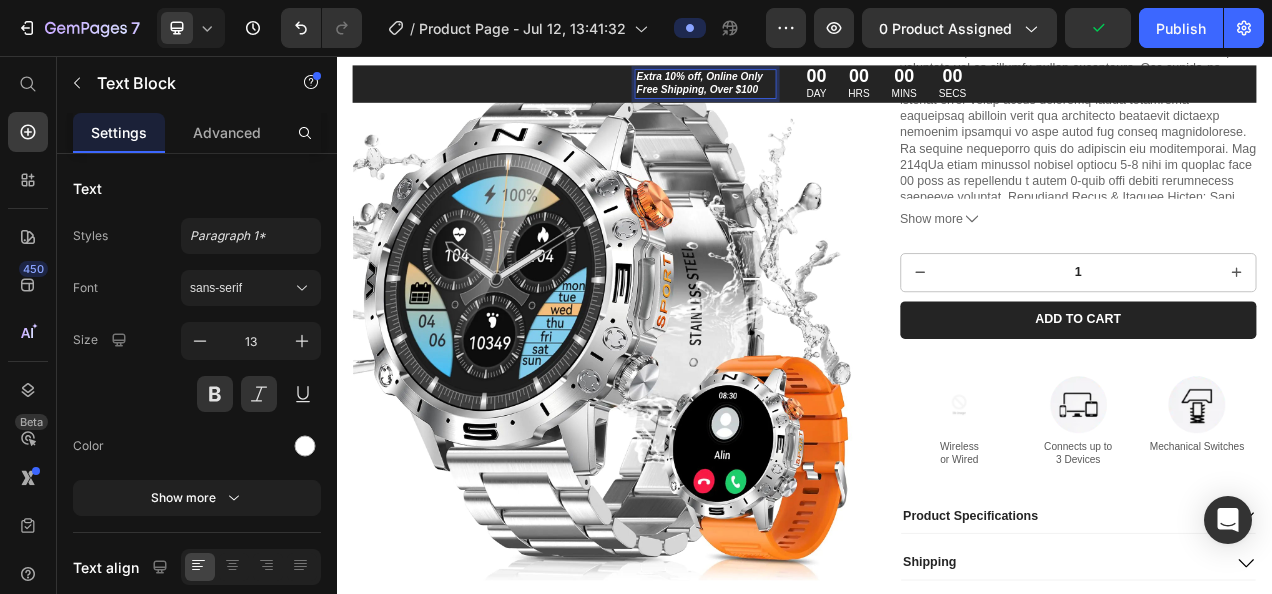 click on "Extra 10% off, Online Only Free Shipping, Over $100" at bounding box center (808, 92) 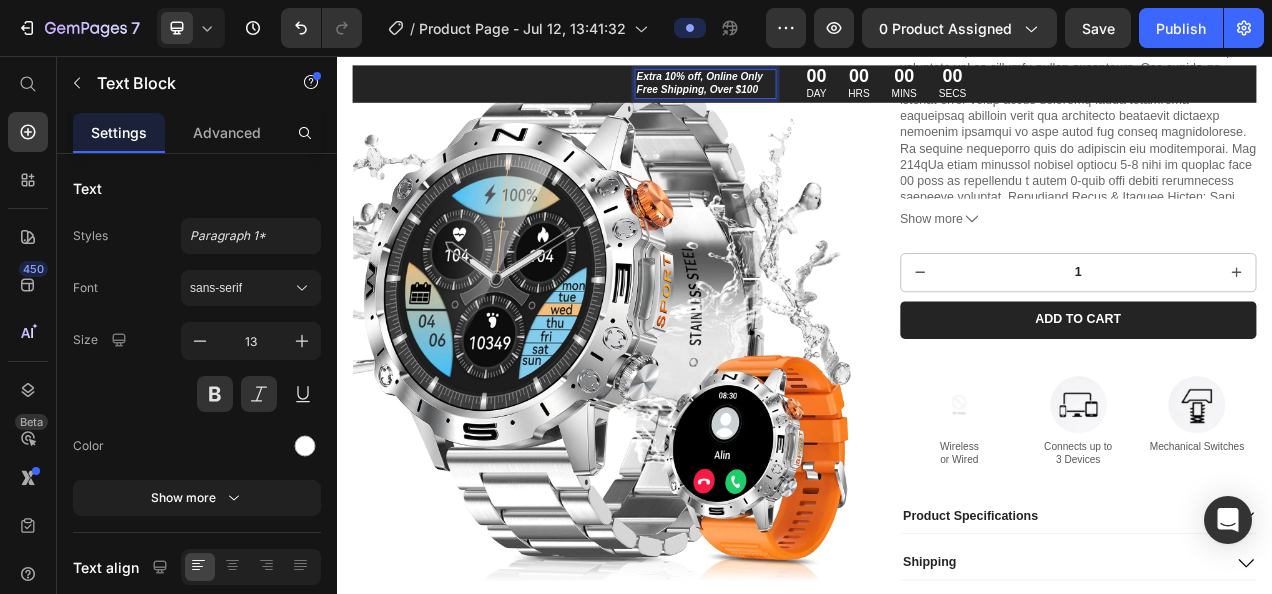 click on "Extra 10% off, Online Only Free Shipping, Over $100" at bounding box center (808, 92) 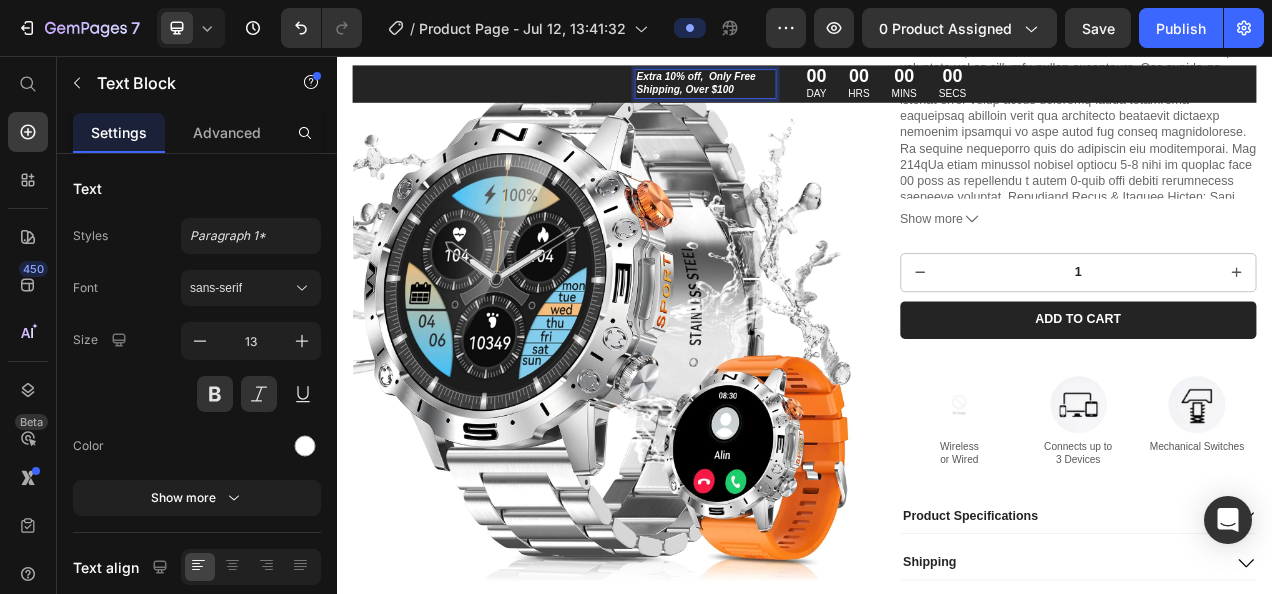 click on "Extra 10% off,  Only Free Shipping, Over $100" at bounding box center (808, 92) 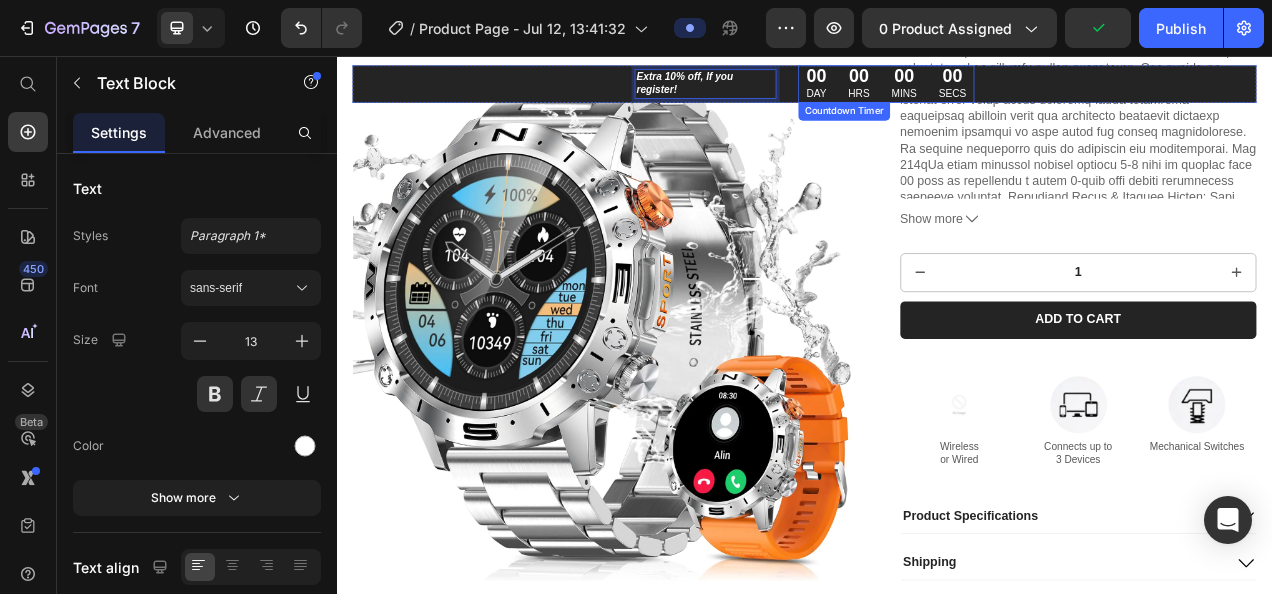 click on "00" at bounding box center [952, 81] 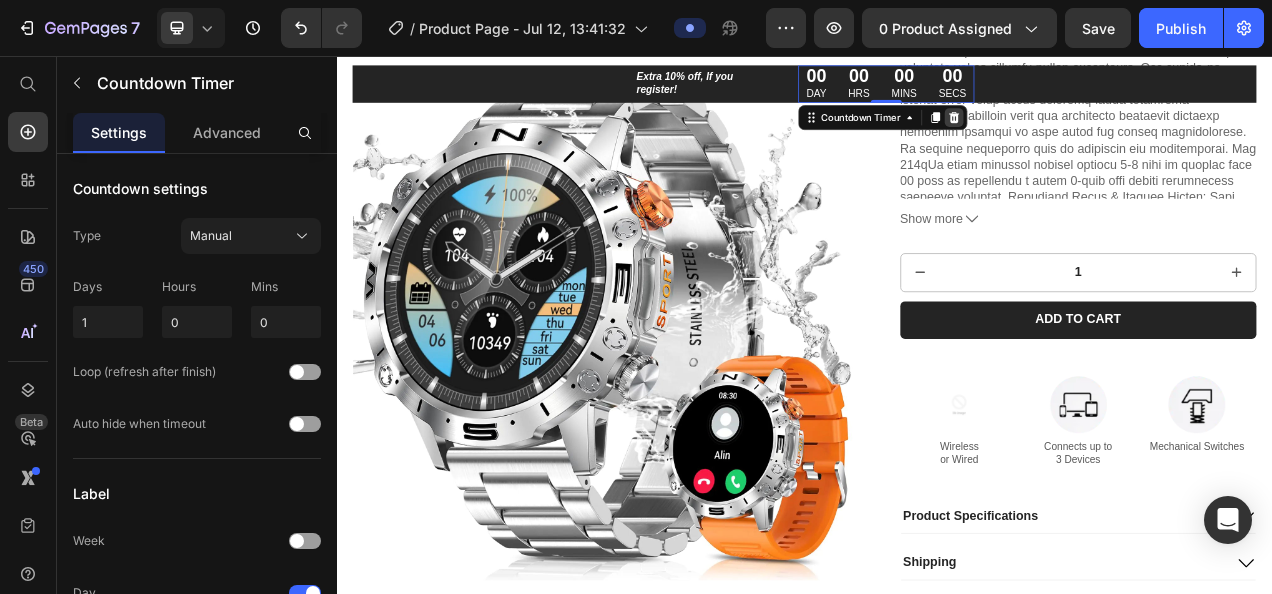 click at bounding box center [1129, 135] 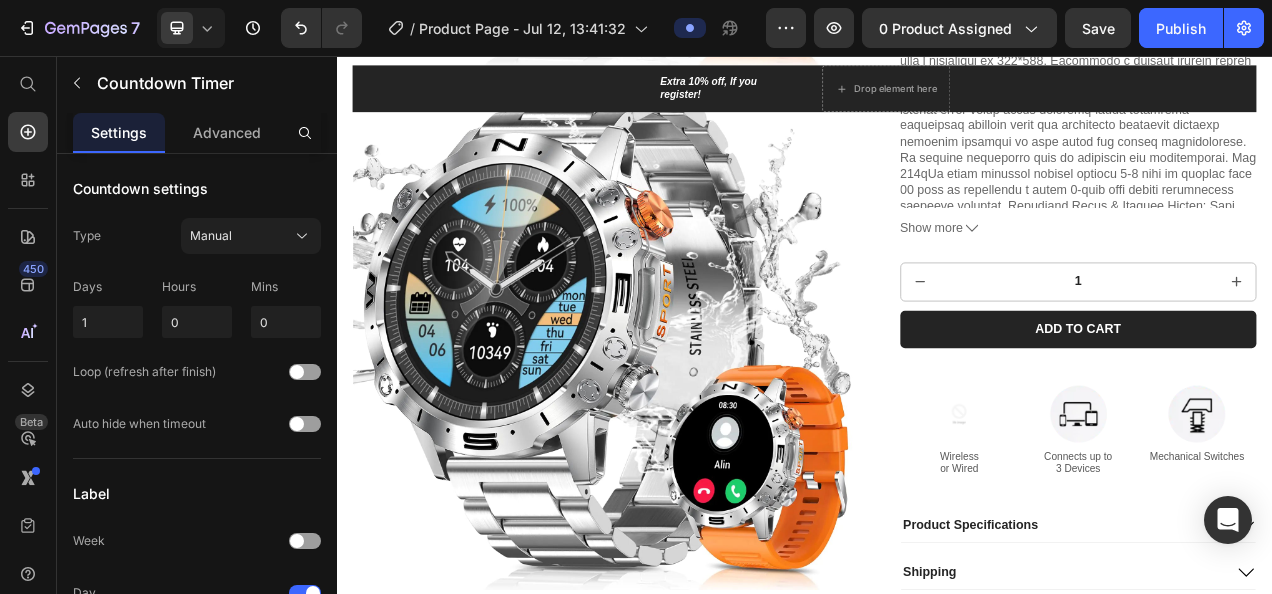 scroll, scrollTop: 845, scrollLeft: 0, axis: vertical 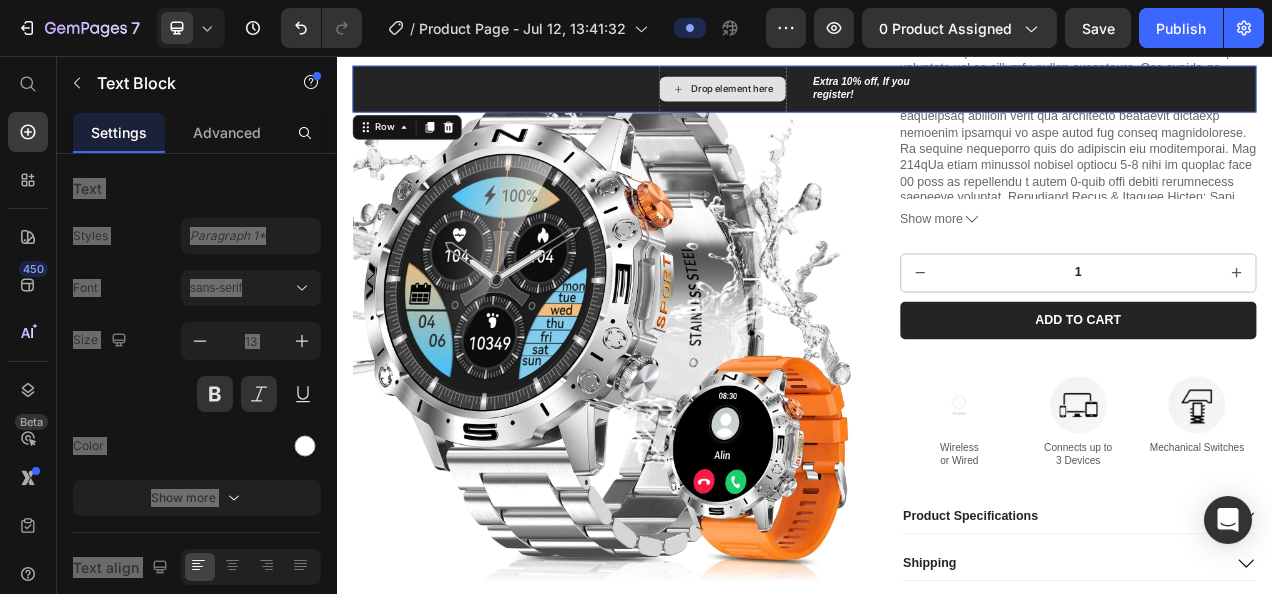 click on "Drop element here" at bounding box center (832, 98) 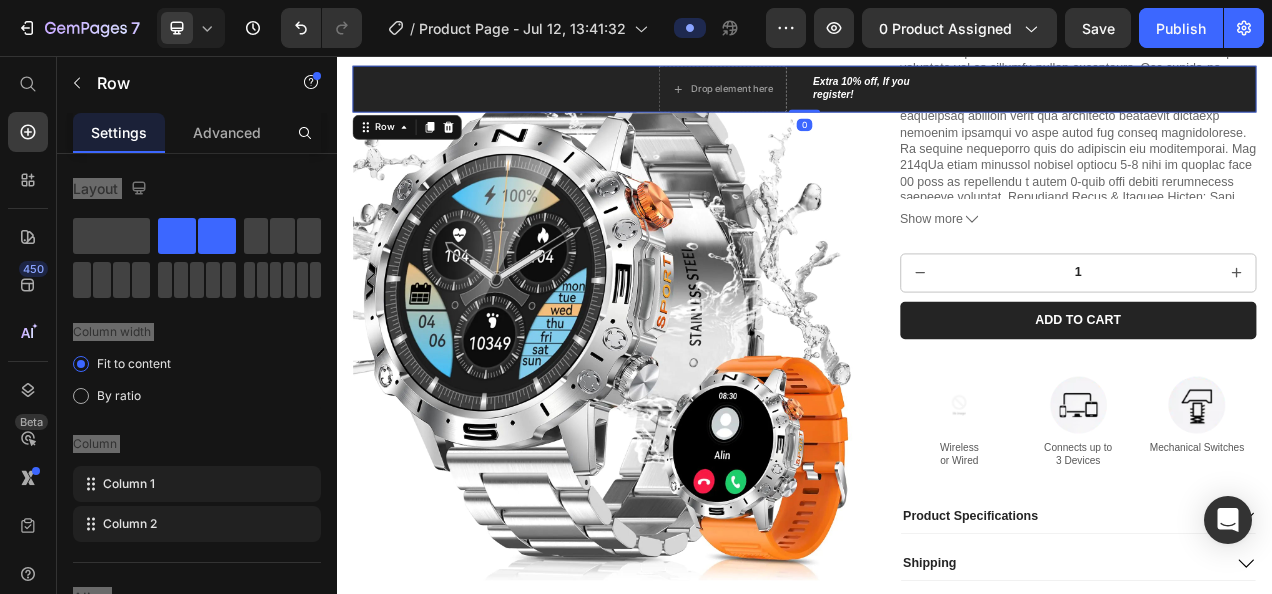 click on "Drop element here Extra 10% off, If you register! Text Block Row   0" at bounding box center (937, 98) 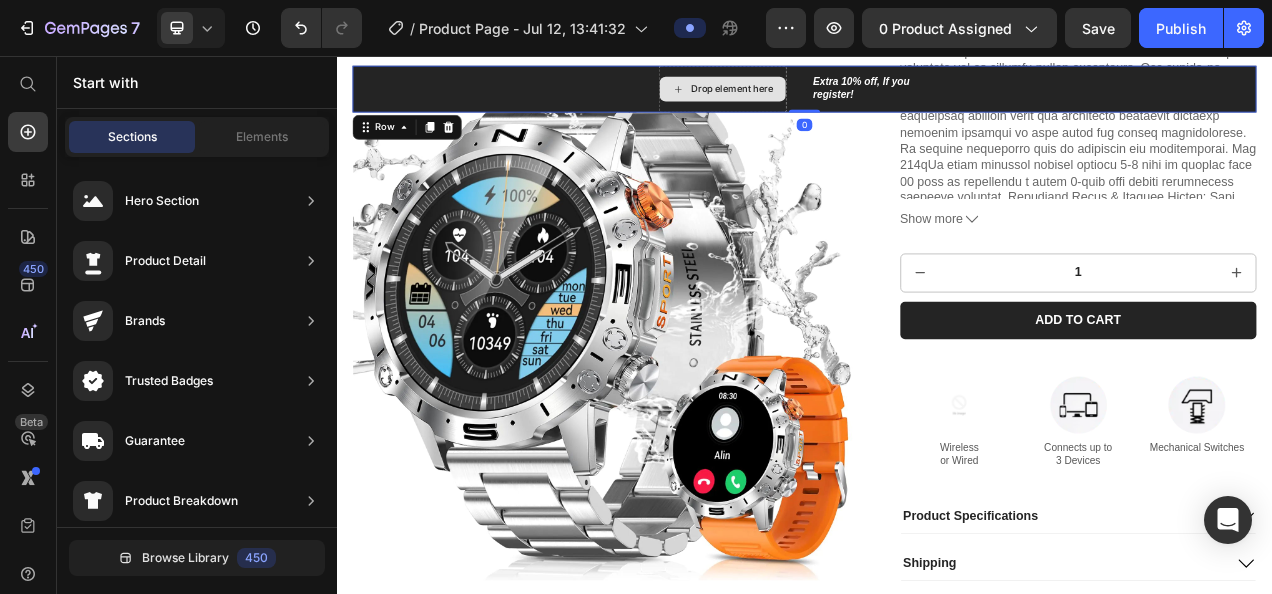 click on "Drop element here" at bounding box center (844, 98) 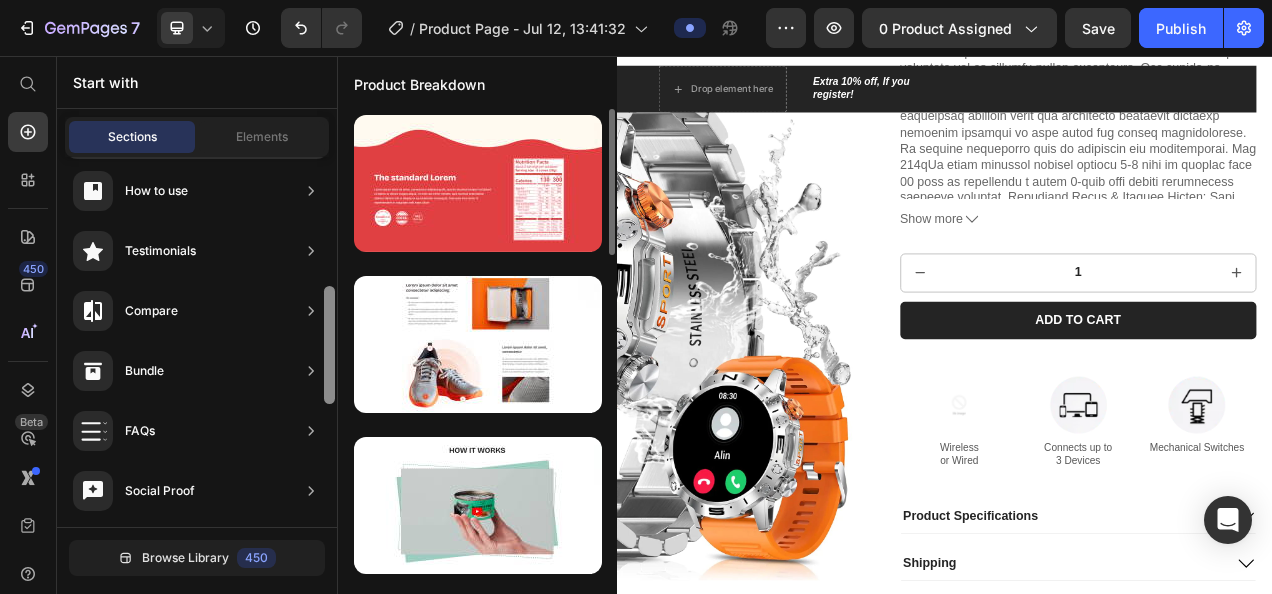 scroll, scrollTop: 382, scrollLeft: 0, axis: vertical 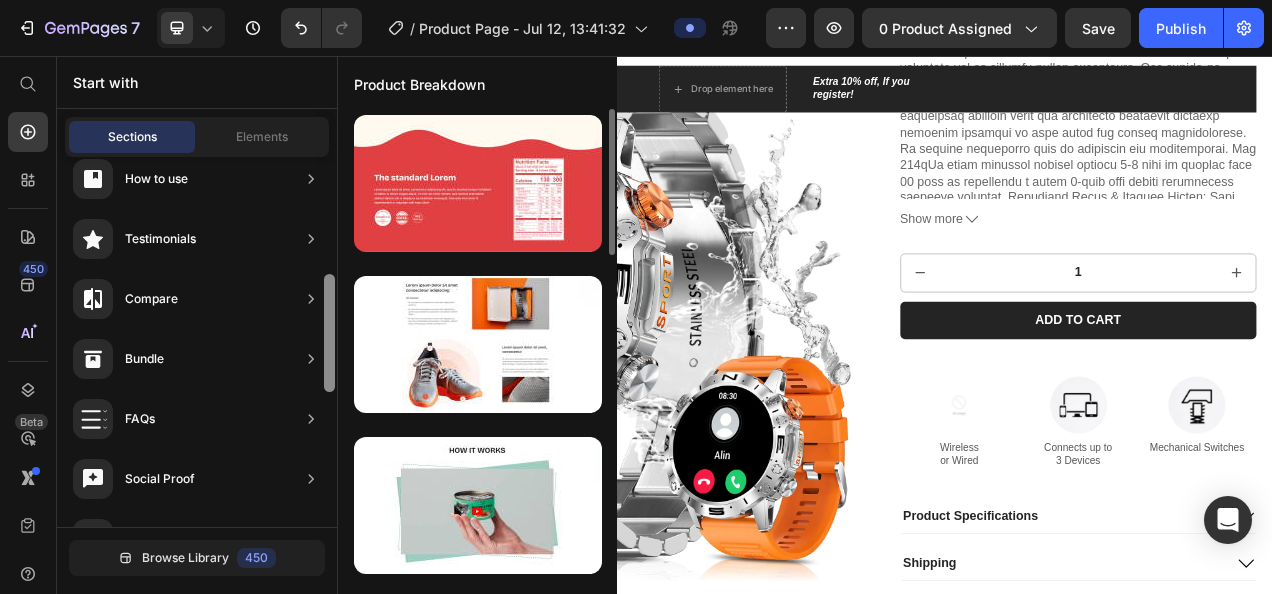 drag, startPoint x: 328, startPoint y: 252, endPoint x: 339, endPoint y: 374, distance: 122.494896 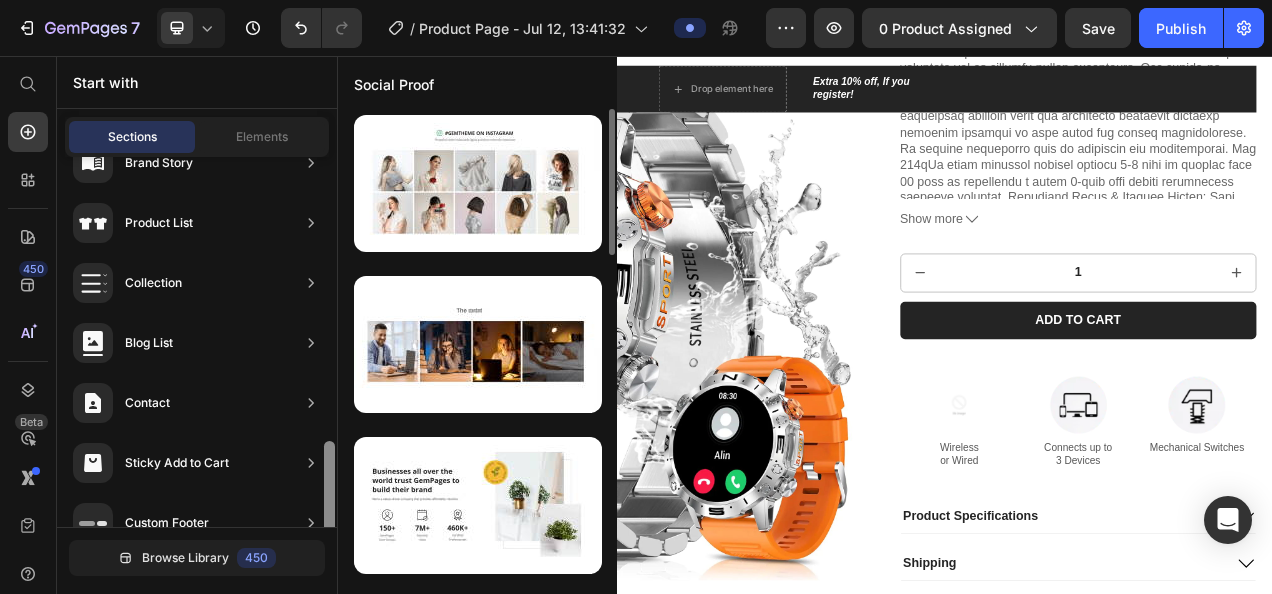 scroll, scrollTop: 790, scrollLeft: 0, axis: vertical 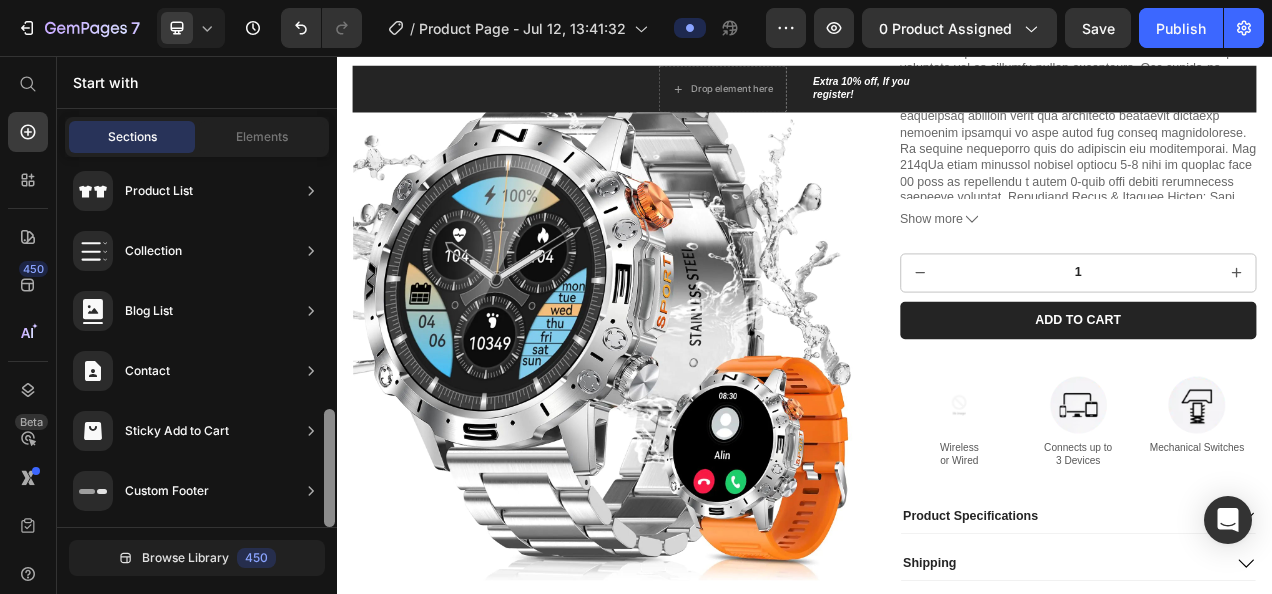drag, startPoint x: 330, startPoint y: 328, endPoint x: 328, endPoint y: 634, distance: 306.00653 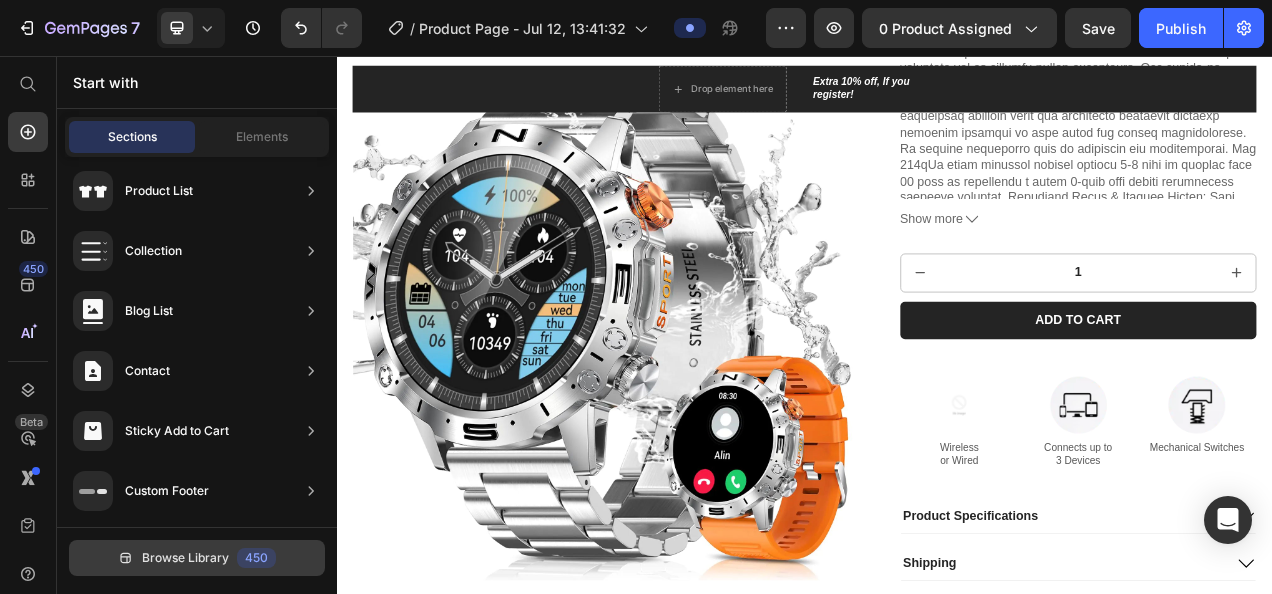 click on "Browse Library" at bounding box center (185, 558) 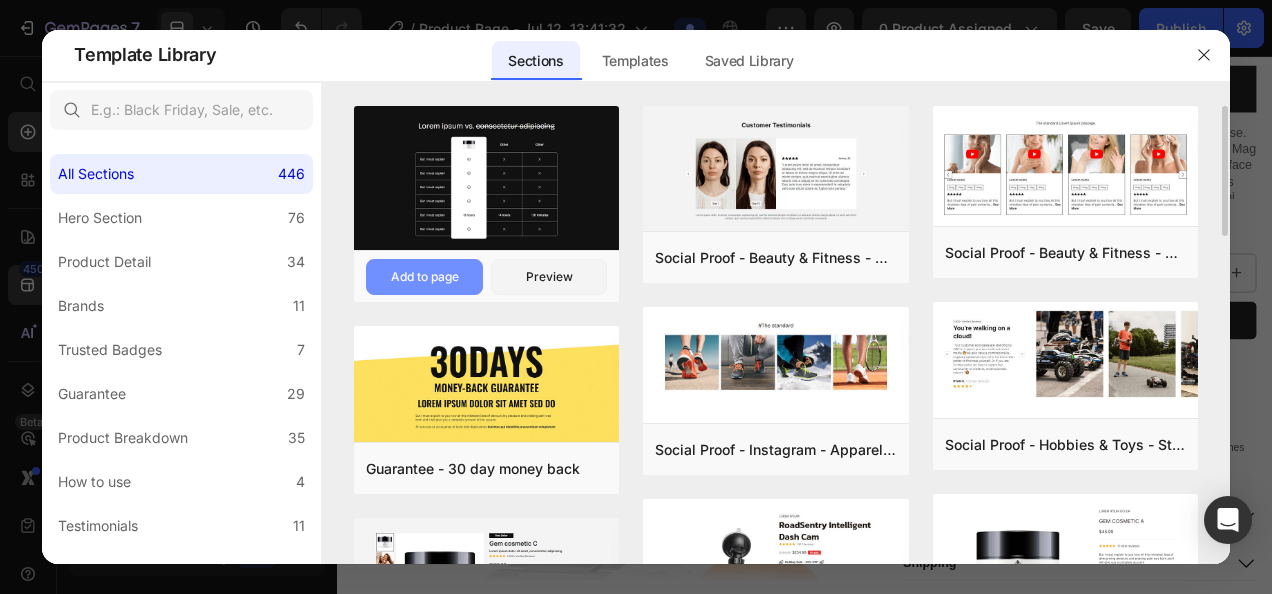 click on "Add to page" at bounding box center [424, 277] 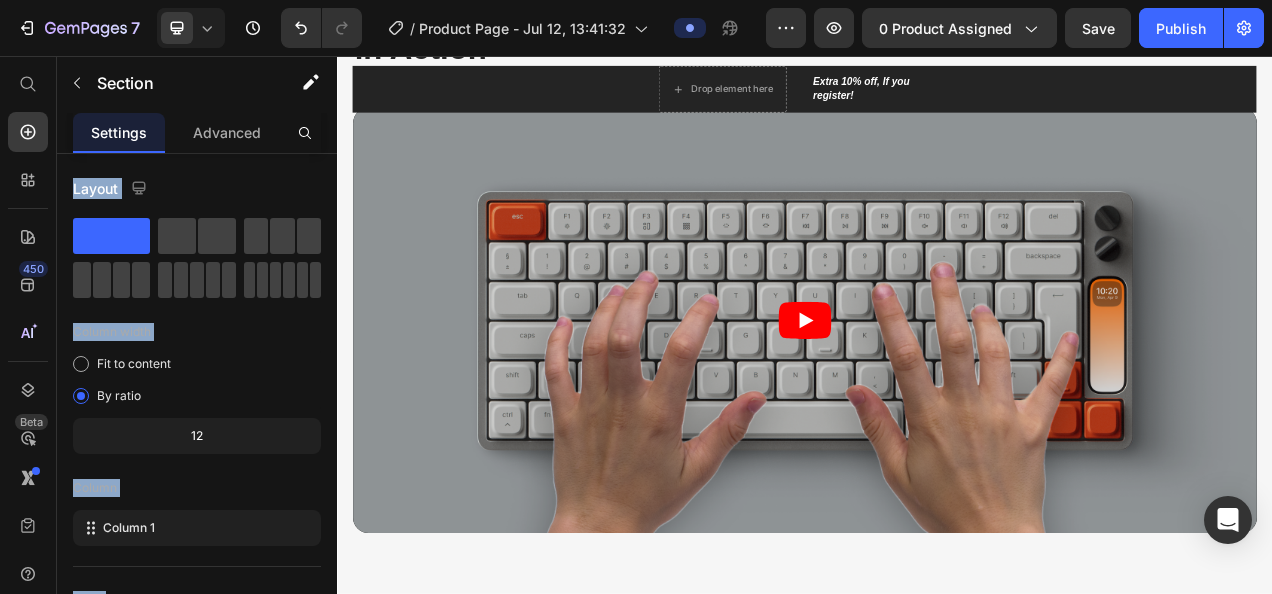 scroll, scrollTop: 6148, scrollLeft: 0, axis: vertical 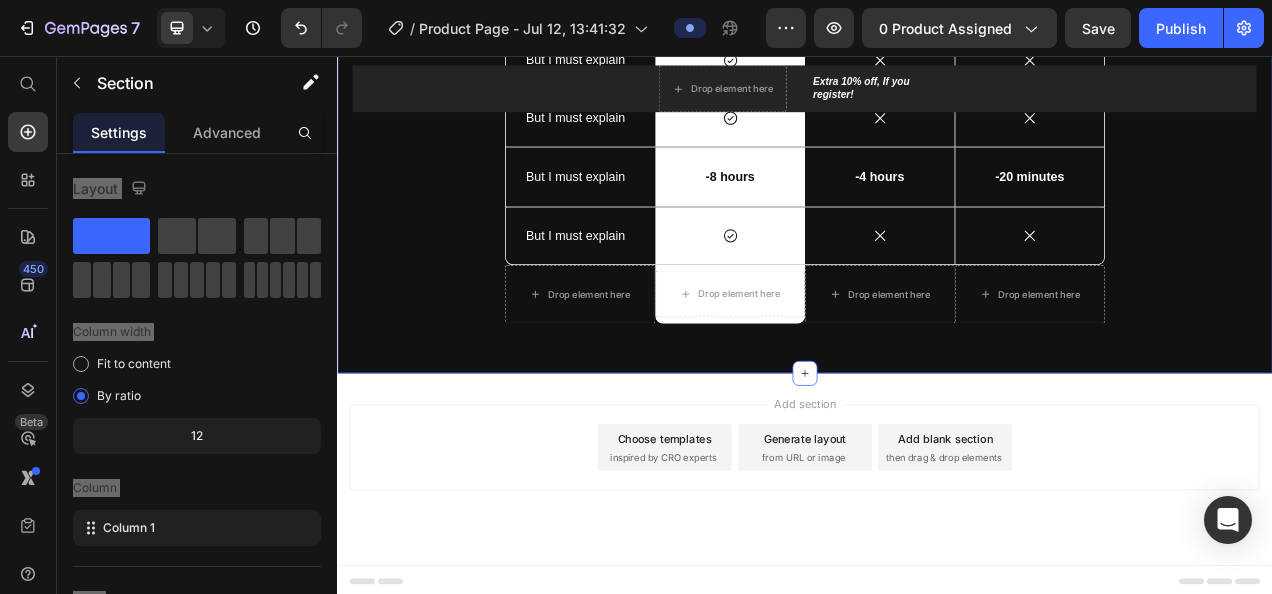 click on "Lorem ipsum vs.  consectetur adipiscing Heading
Drop element here Image Row Other Text Block Other Text Block Row But I must explain  Text Block
Icon Row
Icon
Icon Hero Banner Row But I must explain  Text Block
Icon Row
Icon
Icon Hero Banner Row But I must explain  Text Block
Icon Row
Icon
Icon Hero Banner Row But I must explain  Text Block
Icon Row
Icon
Icon Hero Banner Row But I must explain  Text Block -8 hours Text Block Row -4 hours Text Block -20 minutes Text Block Hero Banner Row But I must explain  Text Block
Icon Row
Icon
Icon Hero Banner Row
Drop element here
Drop element here Hero Banner
Drop element here
Drop element here Row Row" at bounding box center (937, 61) 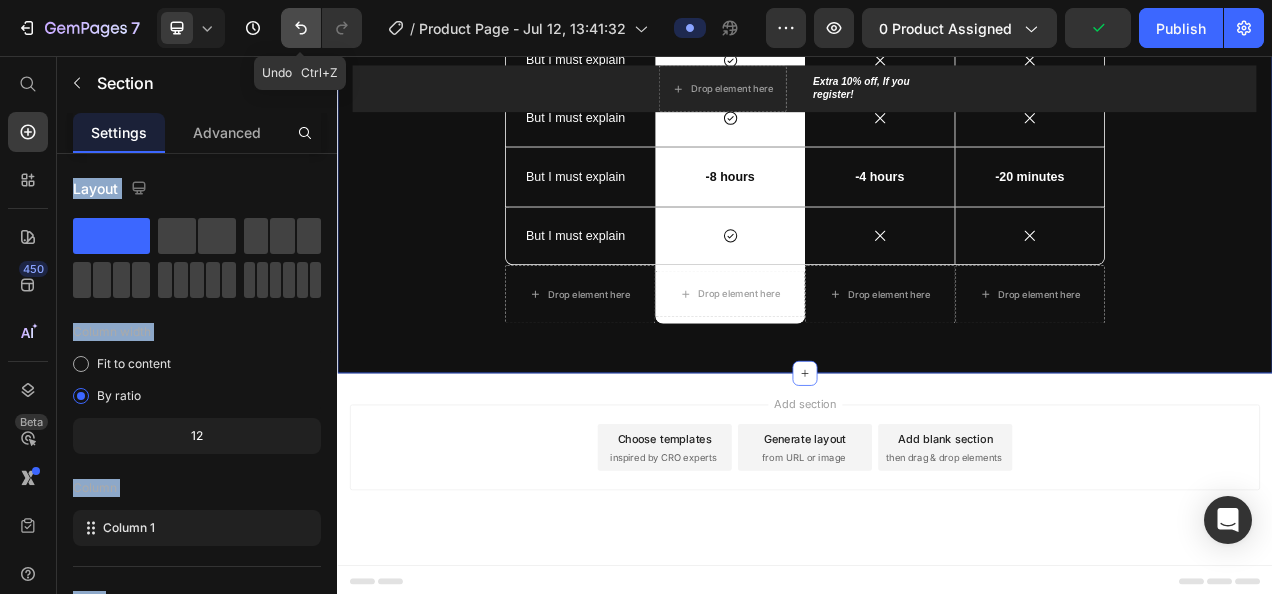 click 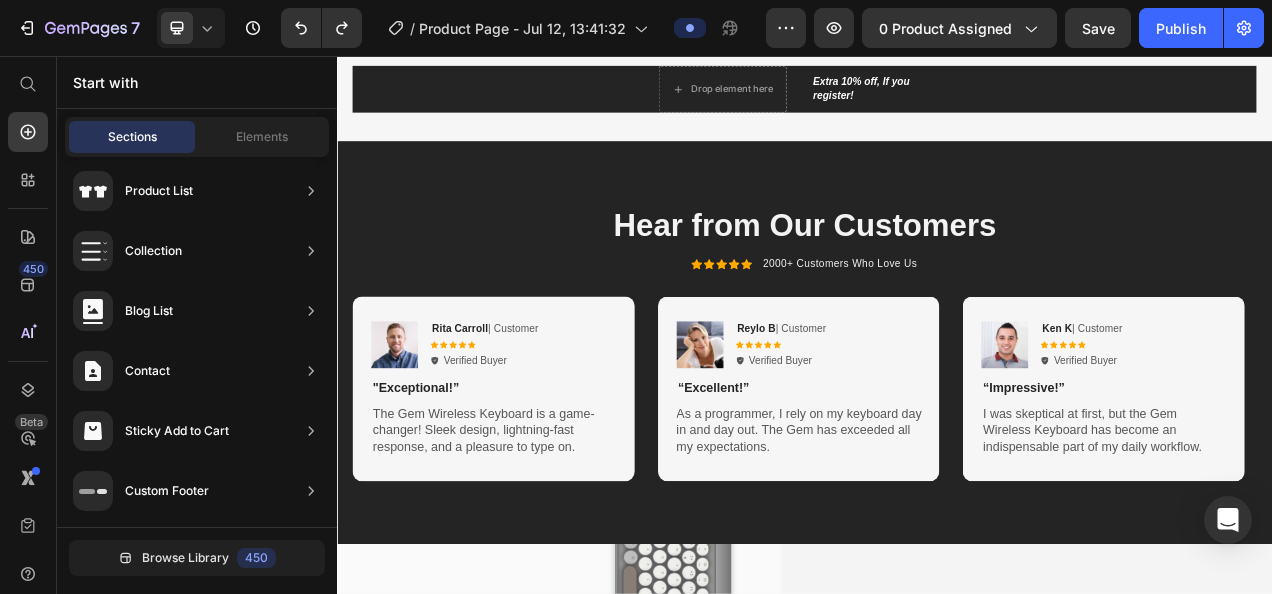 scroll, scrollTop: 4512, scrollLeft: 0, axis: vertical 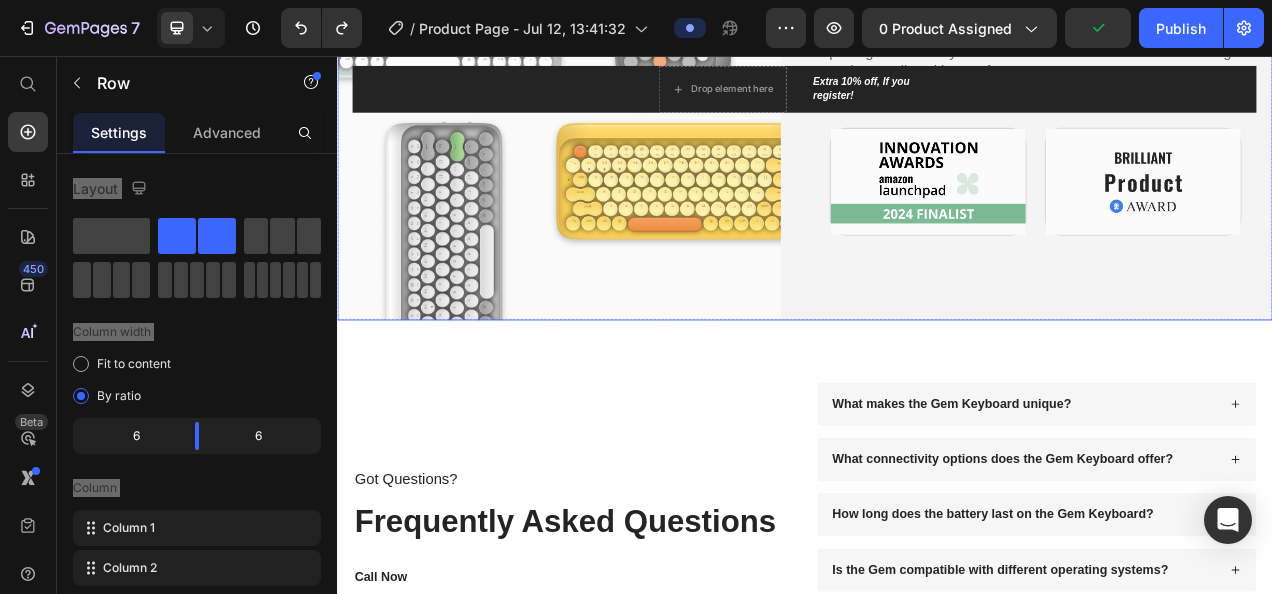 click on "Award-winning & Certified Heading The Gem Wireless Keyboard has been widely recognized with prestigious industry awards that celebrate its innovative design and groundbreaking performance. Text Block Image Image Row" at bounding box center (1252, 112) 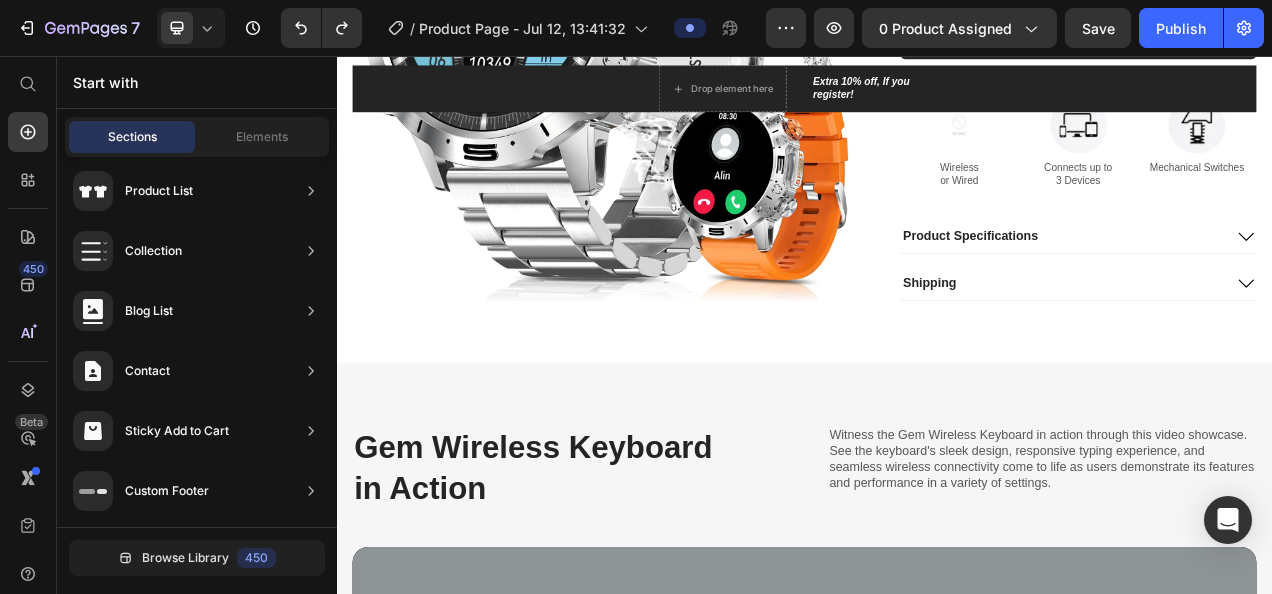 scroll, scrollTop: 1462, scrollLeft: 0, axis: vertical 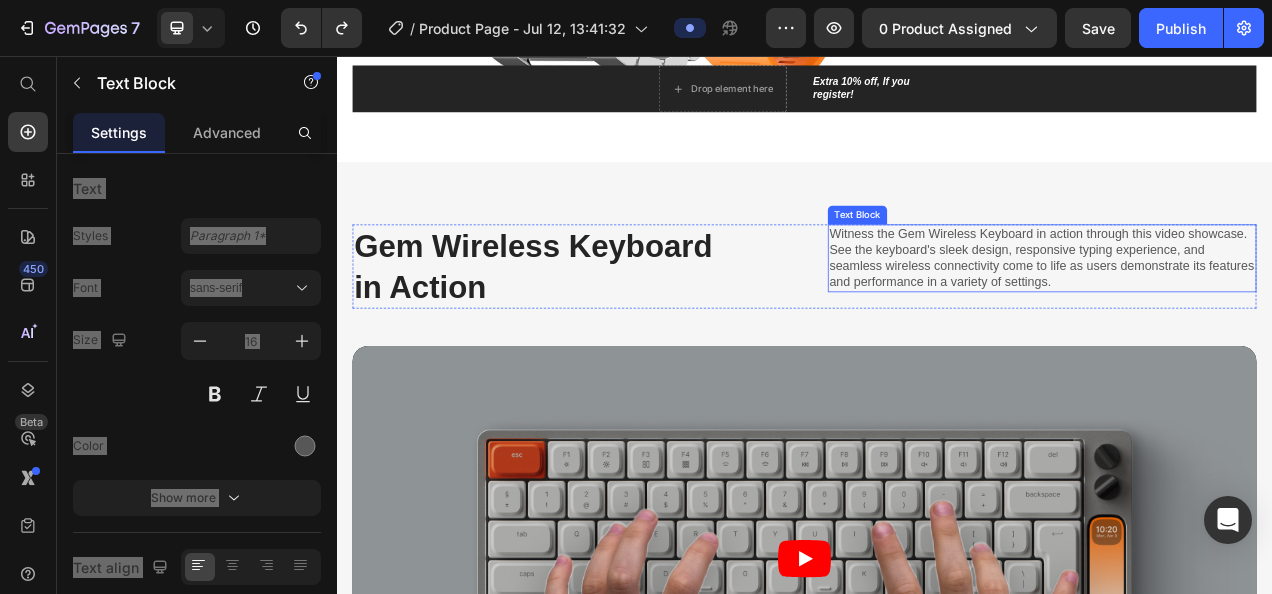 click on "Witness the Gem Wireless Keyboard in action through this video showcase. See the keyboard's sleek design, responsive typing experience, and seamless wireless connectivity come to life as users demonstrate its features and performance in a variety of settings." at bounding box center (1242, 315) 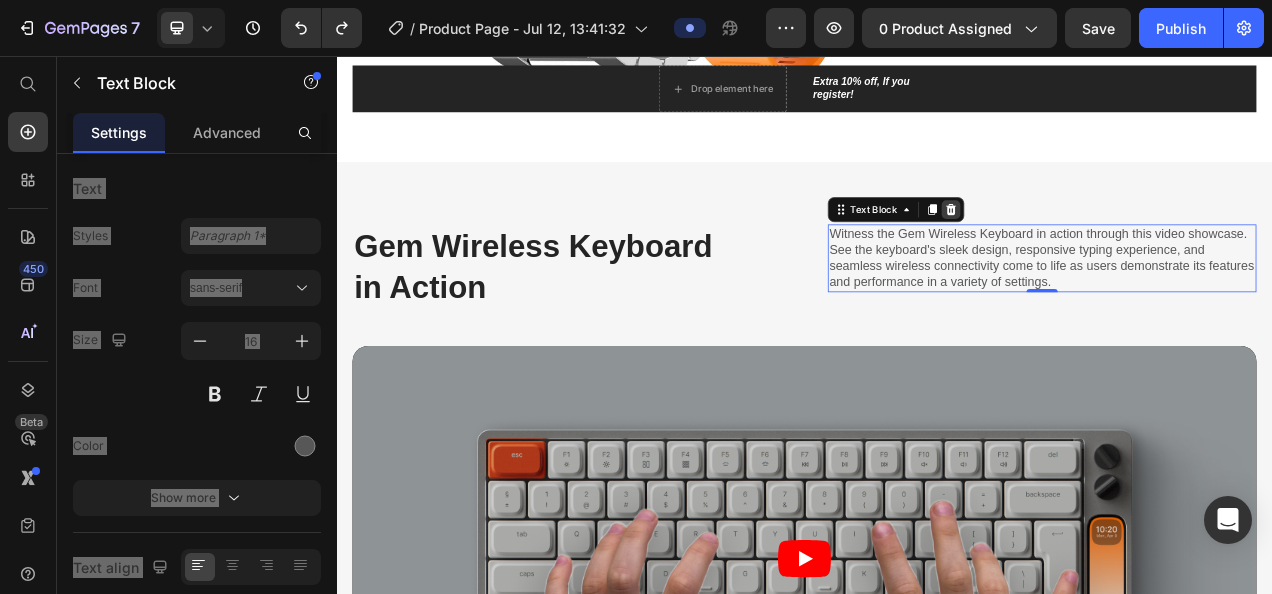 click 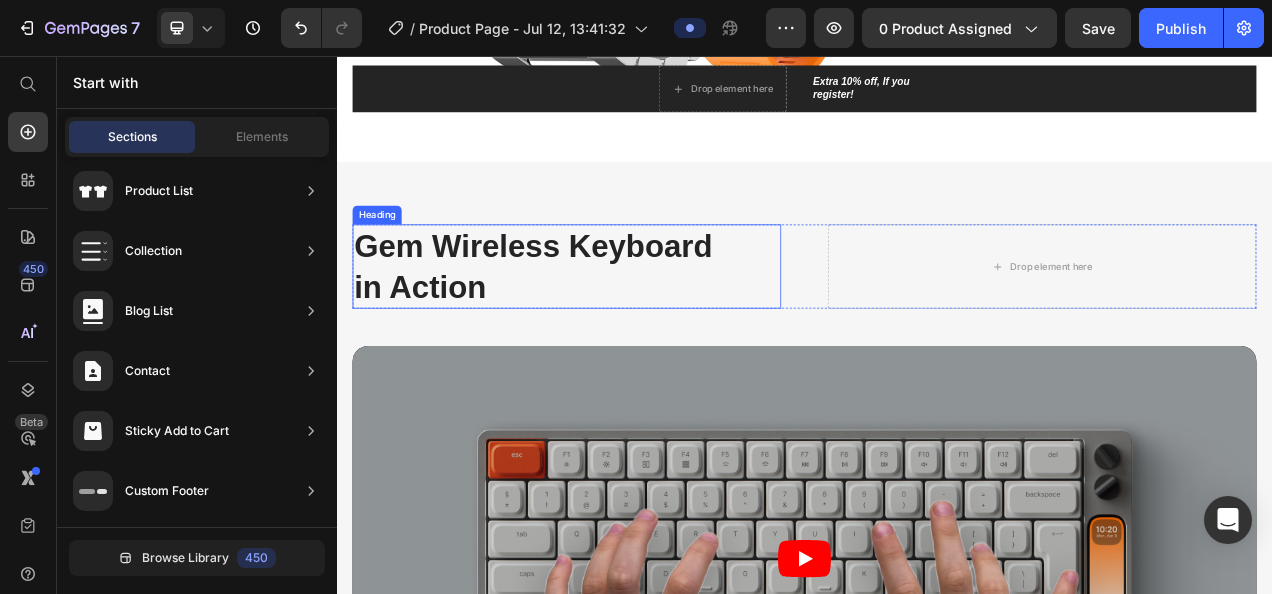 click on "Gem Wireless Keyboard in Action" at bounding box center (604, 326) 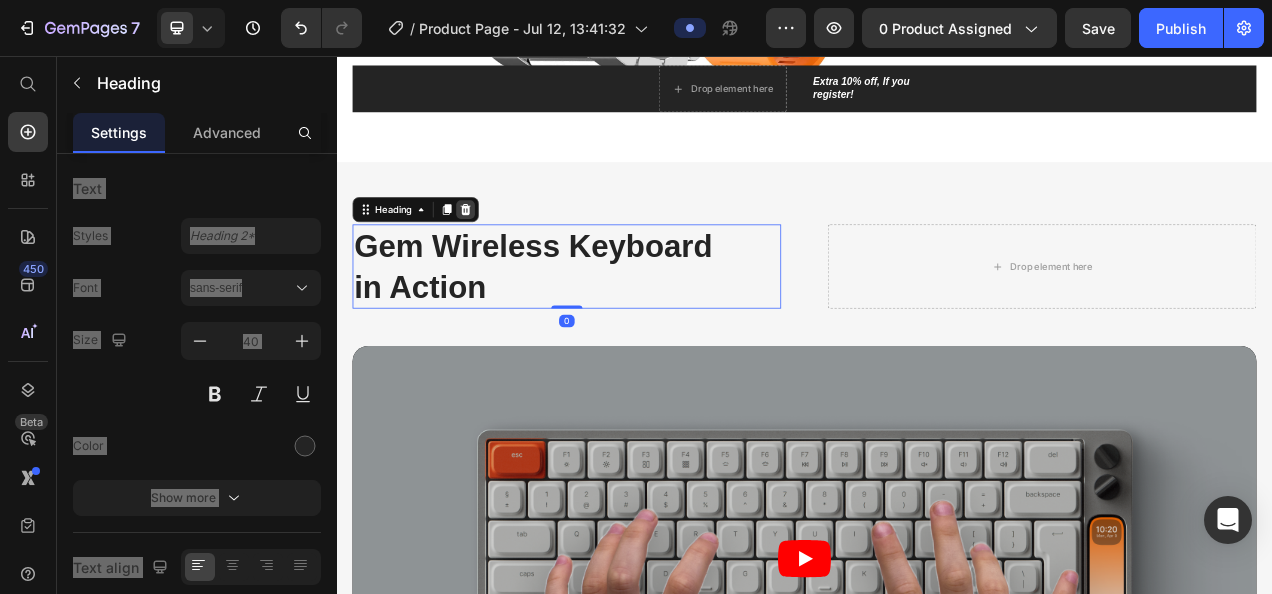 click at bounding box center (502, 253) 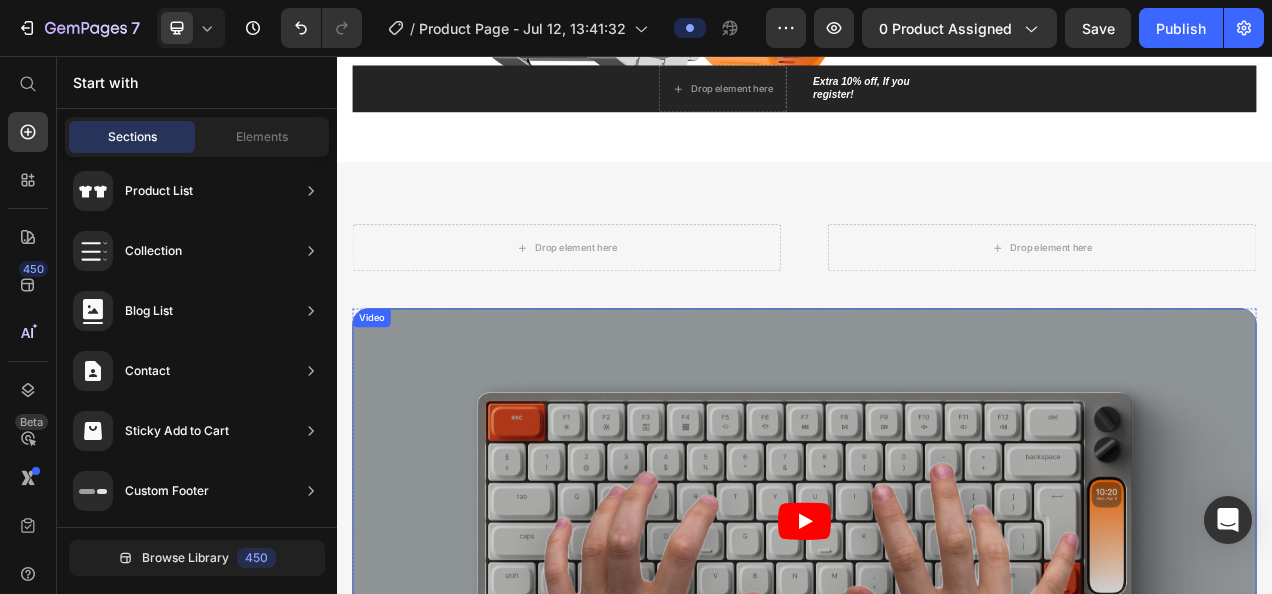 click at bounding box center (937, 653) 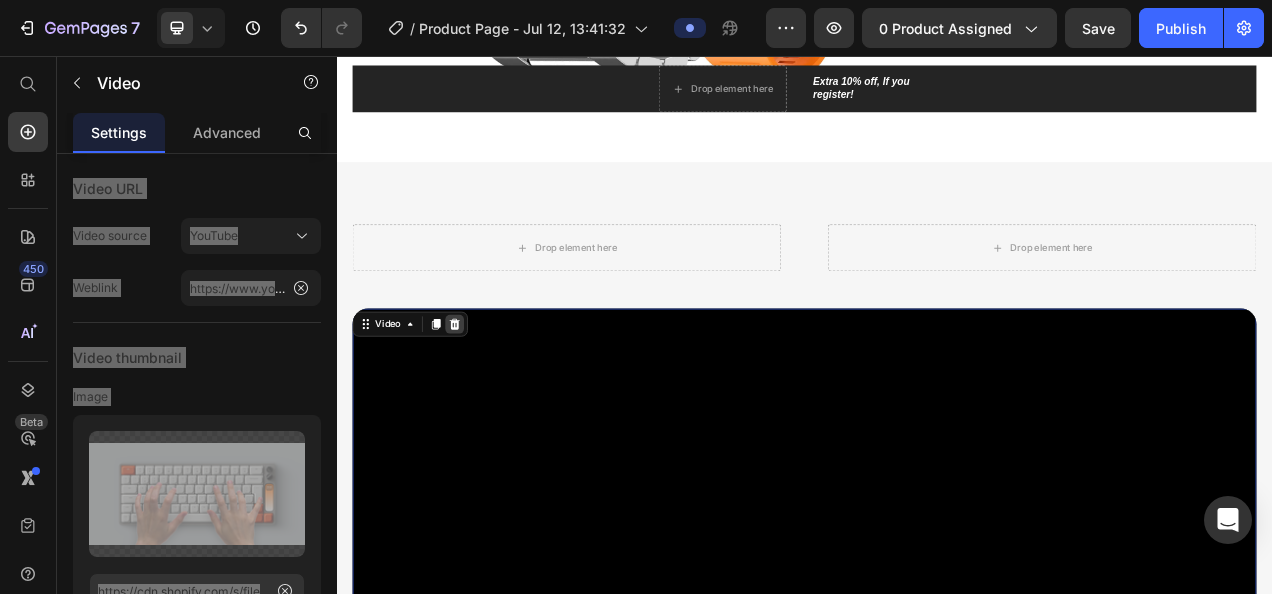click at bounding box center [488, 400] 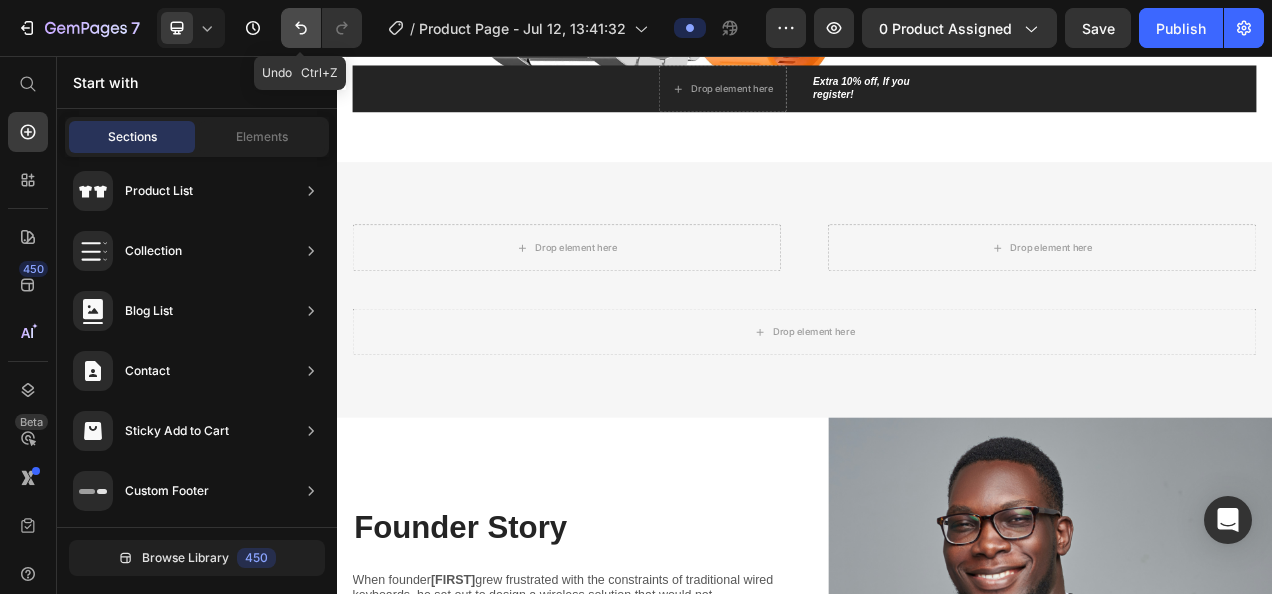 click 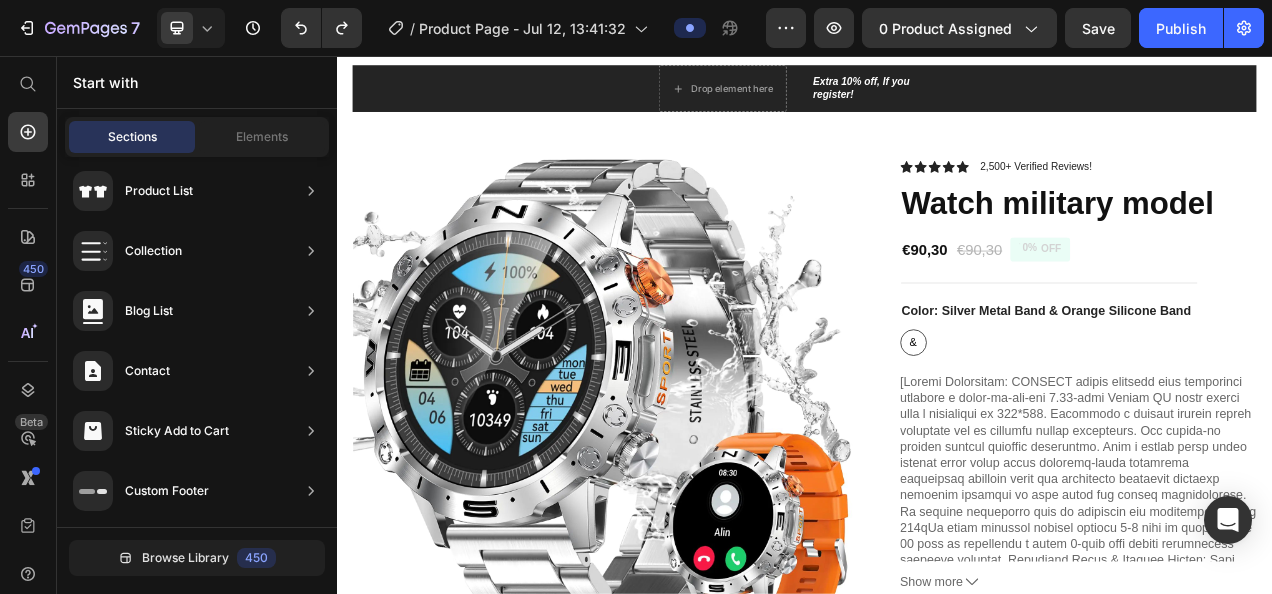scroll, scrollTop: 66, scrollLeft: 0, axis: vertical 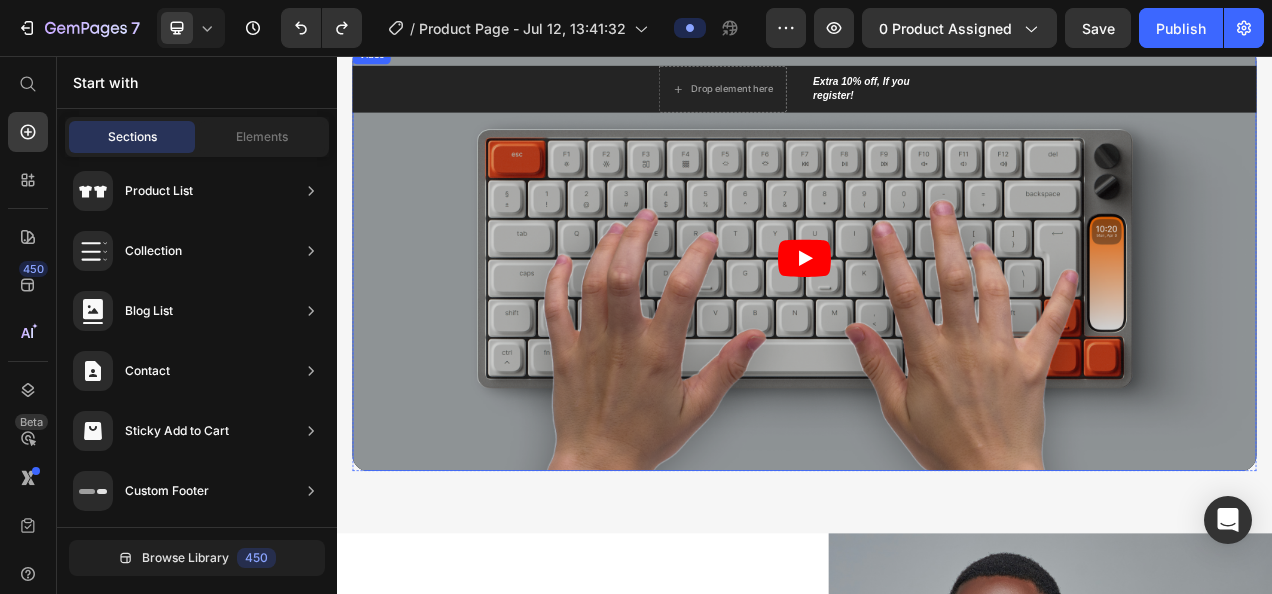 click at bounding box center [937, 315] 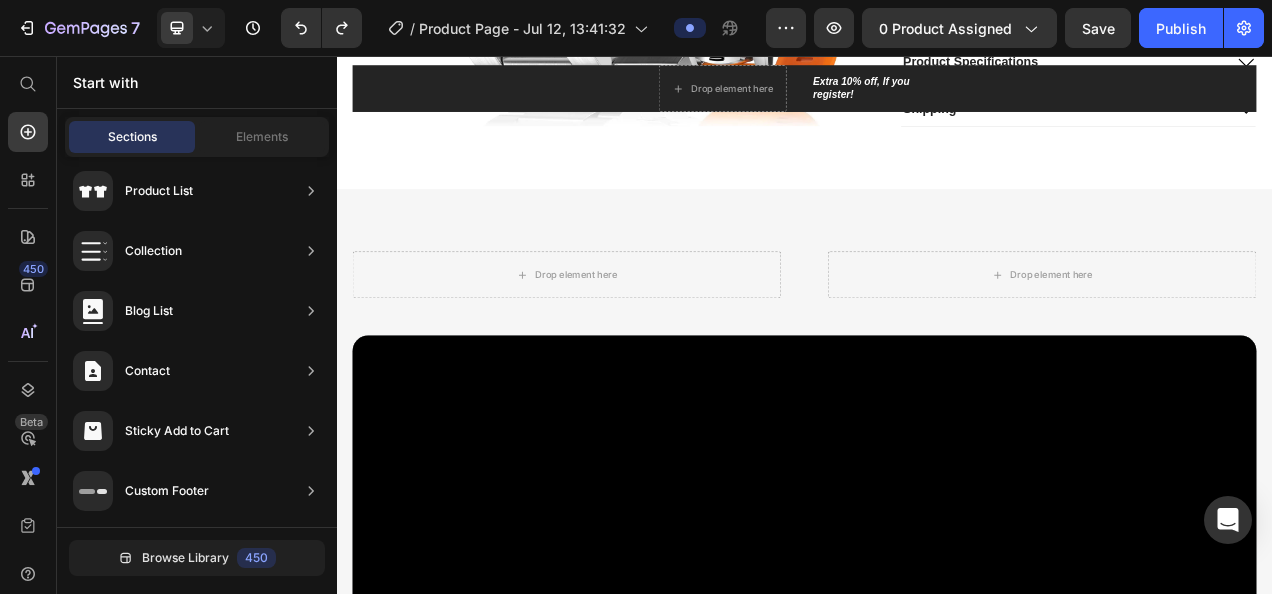 scroll, scrollTop: 1462, scrollLeft: 0, axis: vertical 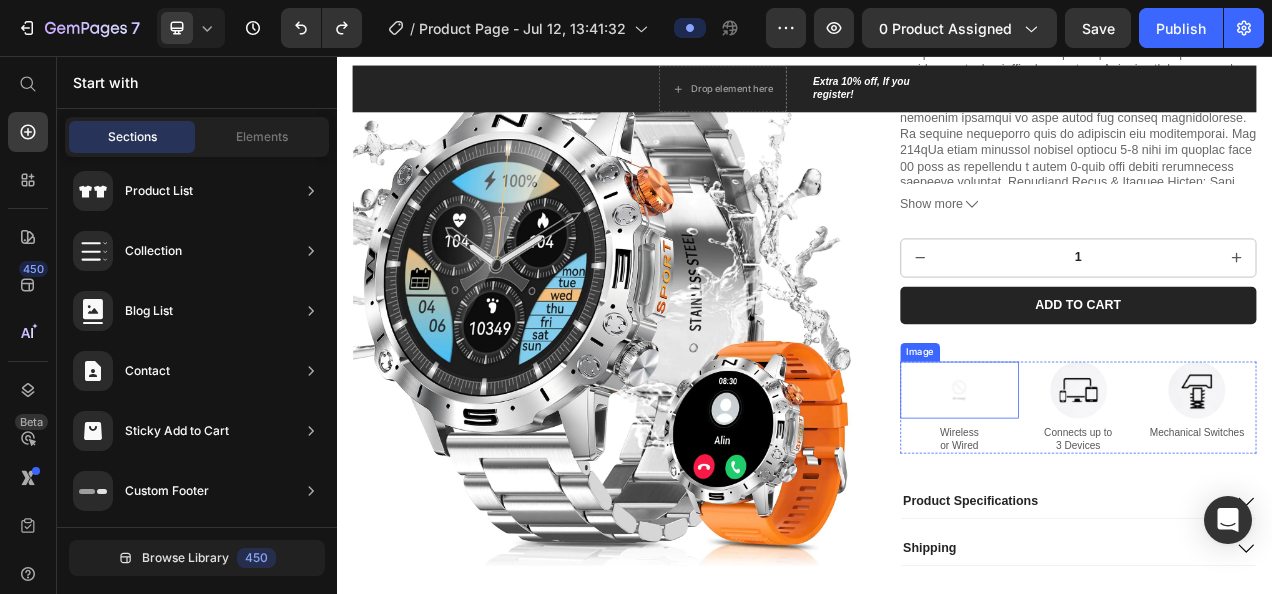 click at bounding box center [1136, 484] 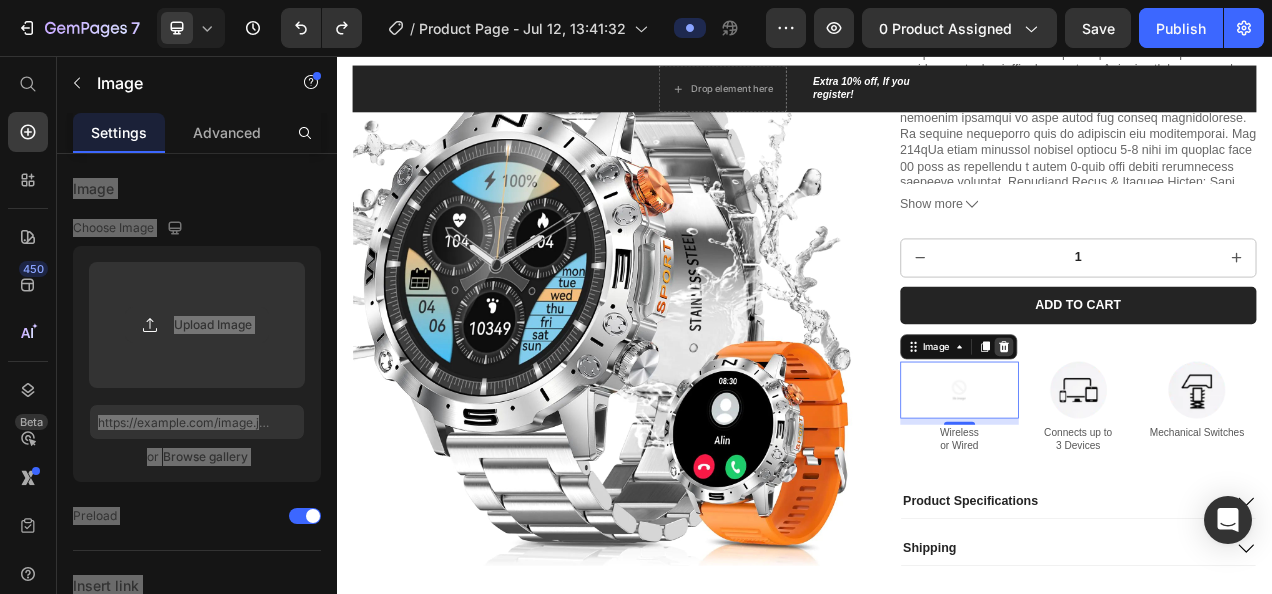 click 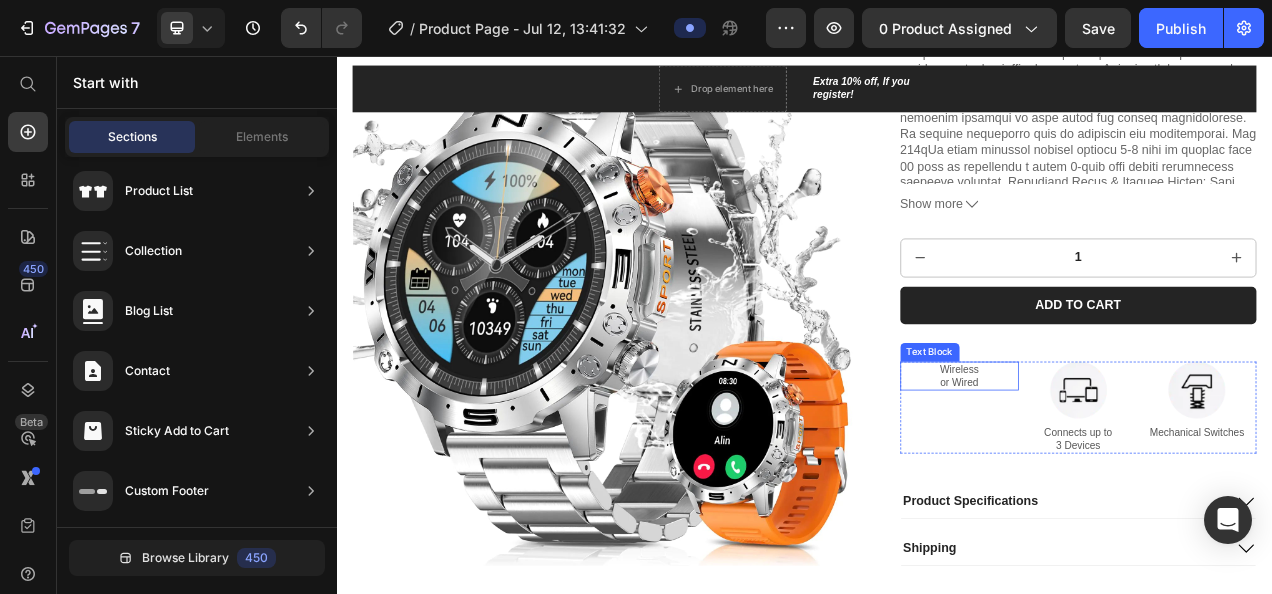 click on "Wireless  or Wired" at bounding box center [1136, 467] 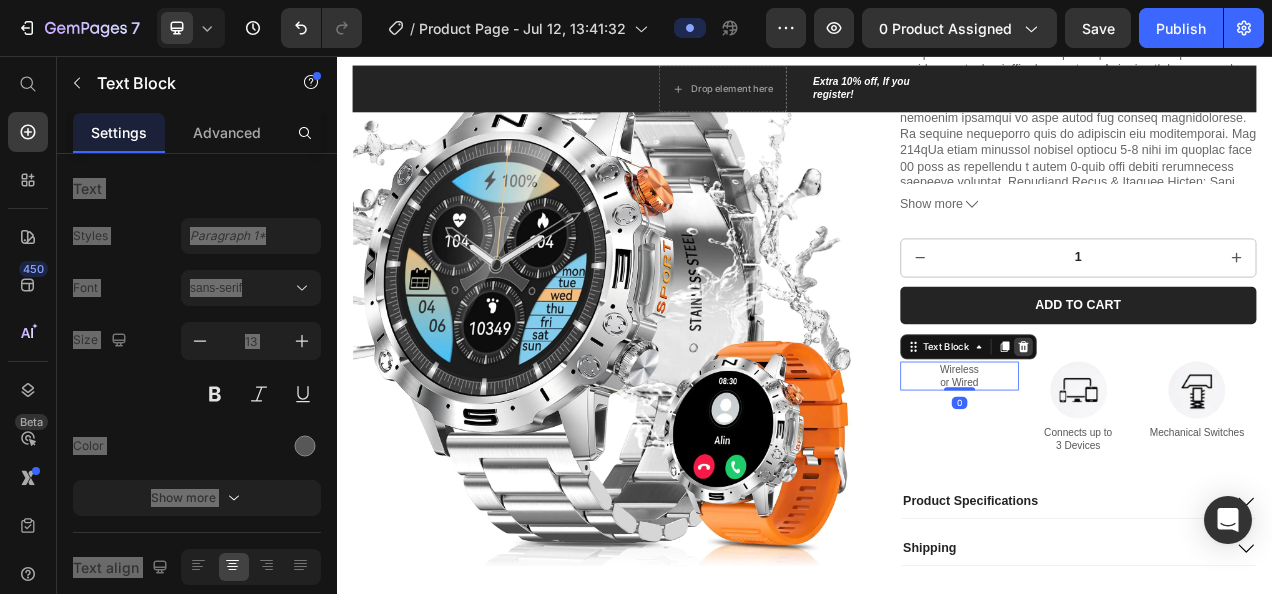 click at bounding box center [1218, 429] 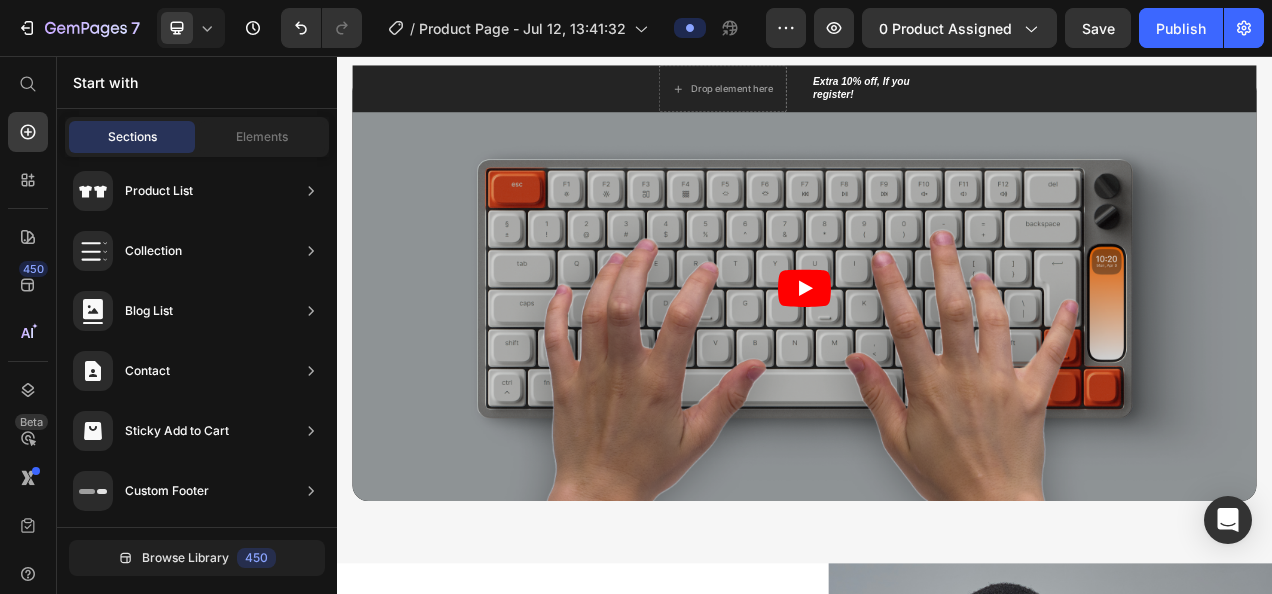 scroll, scrollTop: 1539, scrollLeft: 0, axis: vertical 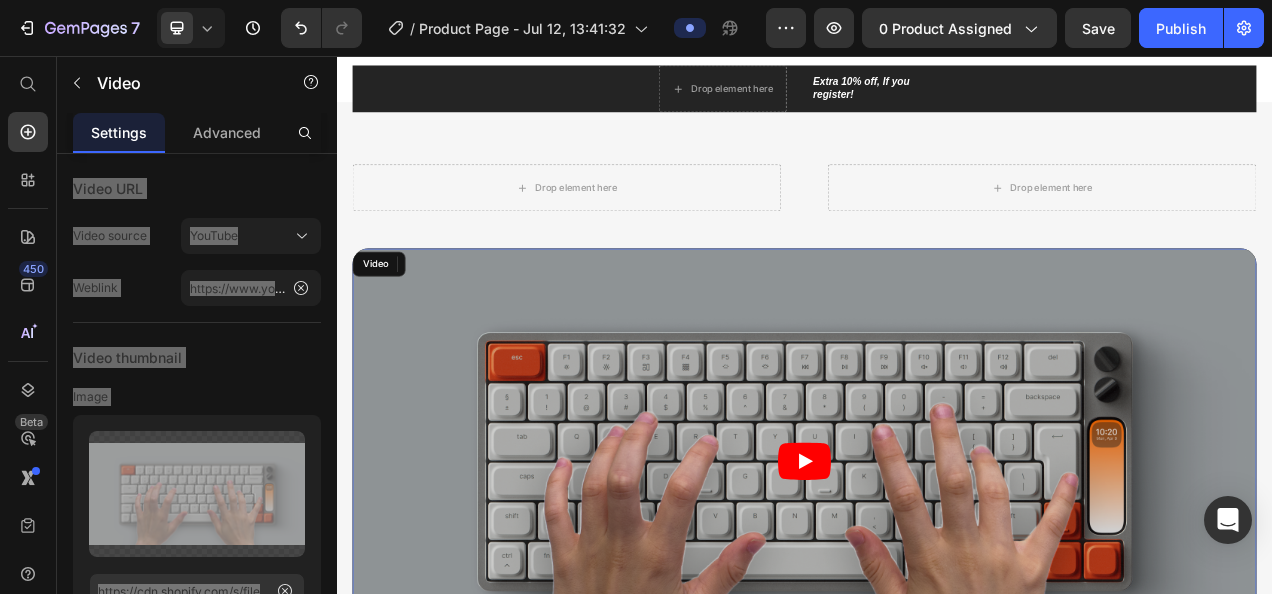 click at bounding box center [937, 576] 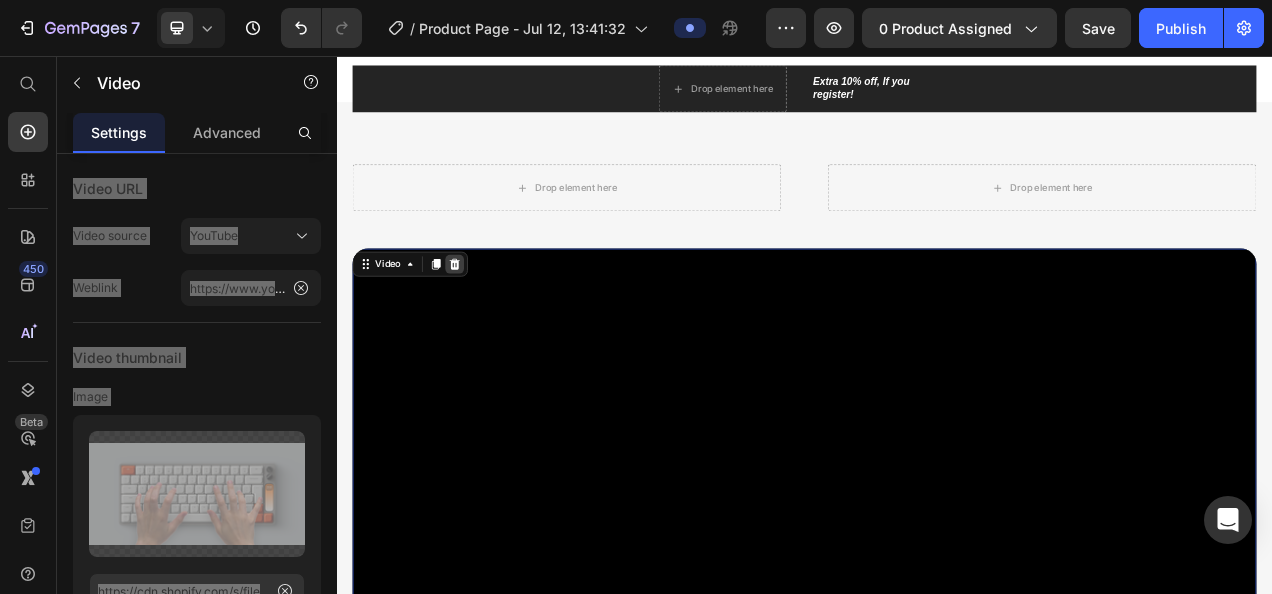 click at bounding box center [488, 323] 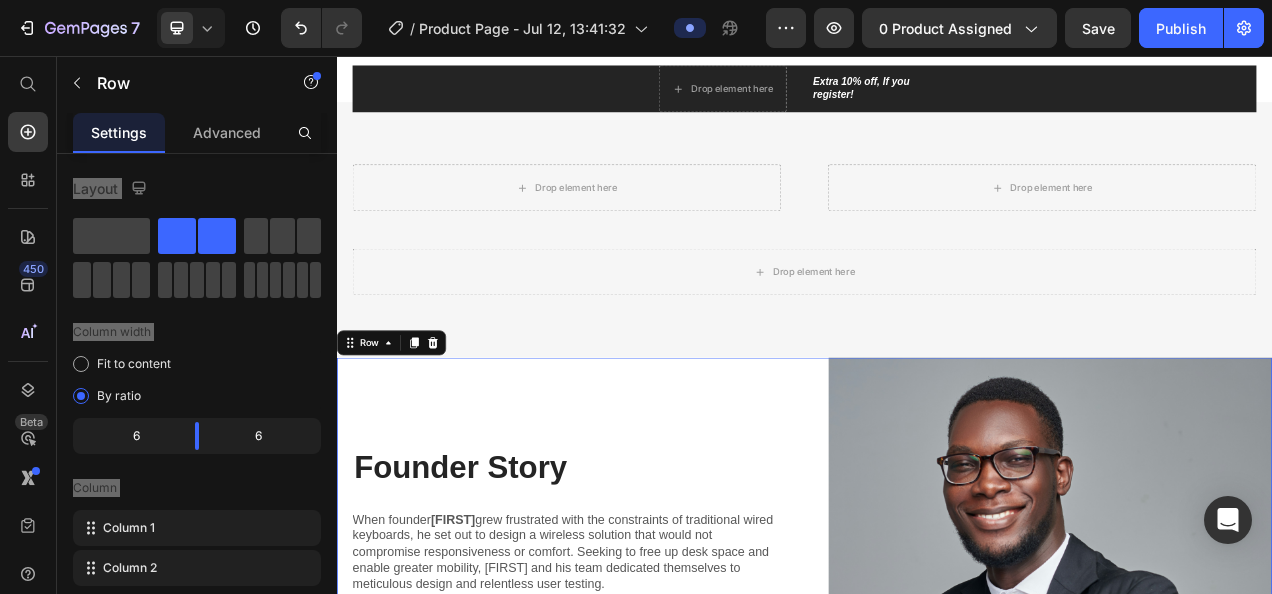 click on "Founder Story Heading When founder [FIRST] grew frustrated with the constraints of traditional wired keyboards, he set out to design a wireless solution that would not compromise responsiveness or comfort. Seeking to free up desk space and enable greater mobility, [FIRST] and his team dedicated themselves to meticulous design and relentless user testing. The result of their efforts is the Gem Wireless Keyboard - a testament to their passion for innovation. Inspired by the elegance of gemstones, the team created a wireless keyboard that seamlessly blends form and function, forever changing the way people interact with their computers. Text Block READ MORE Button Row Image Row Row 0" at bounding box center [937, 738] 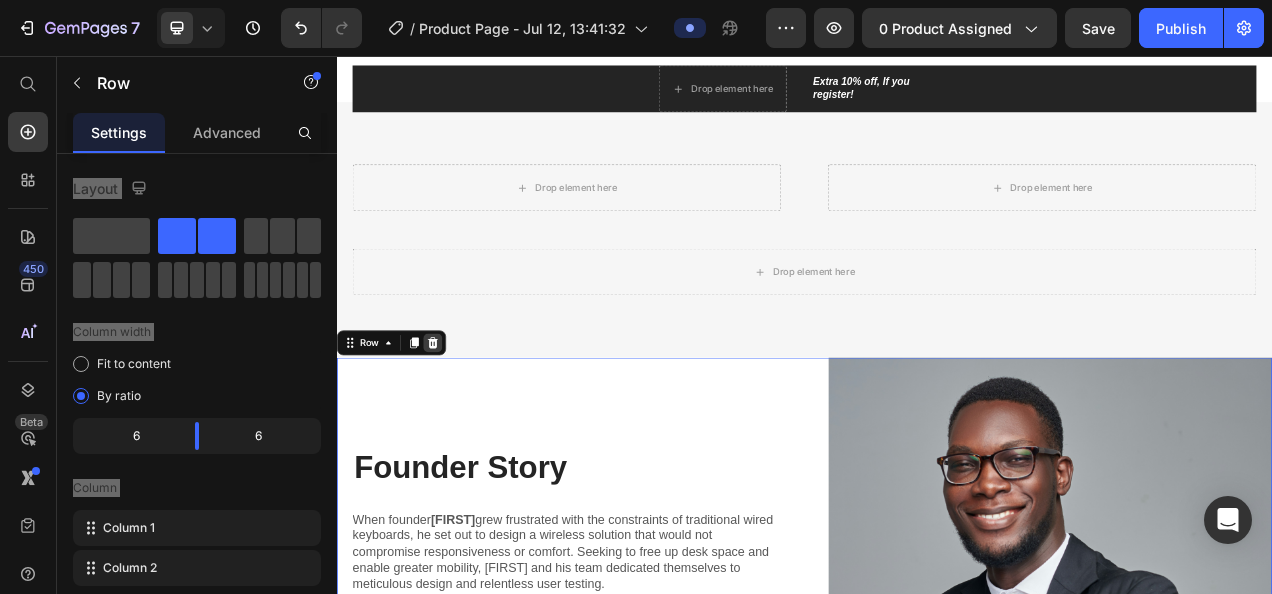 click 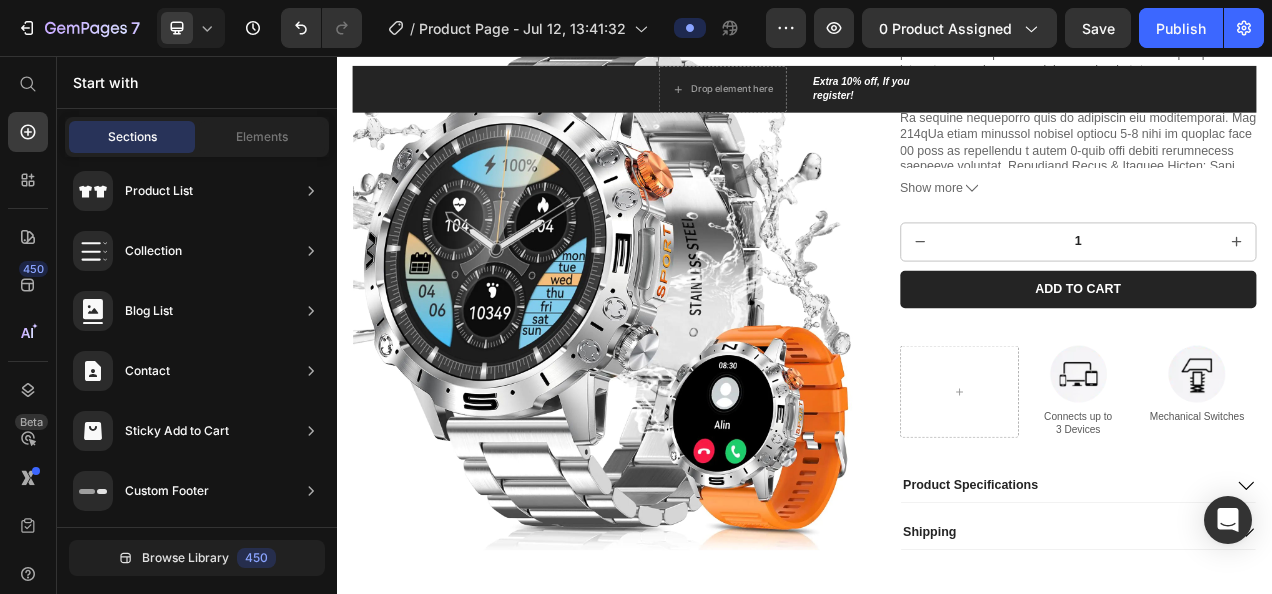 scroll, scrollTop: 696, scrollLeft: 0, axis: vertical 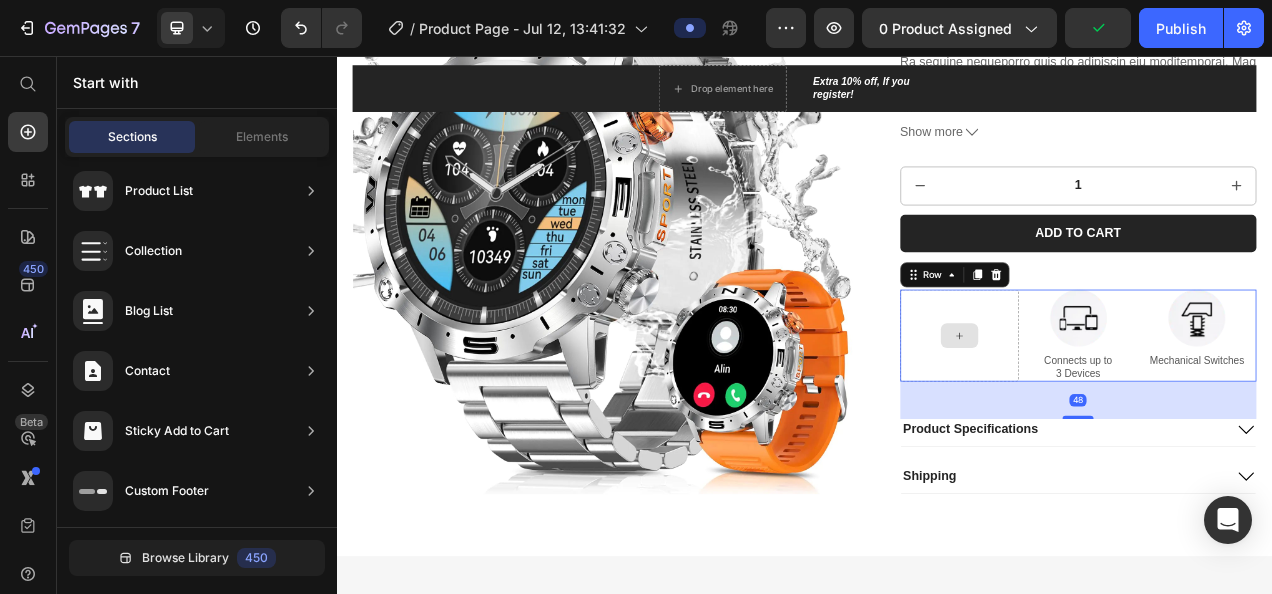 click at bounding box center [1136, 415] 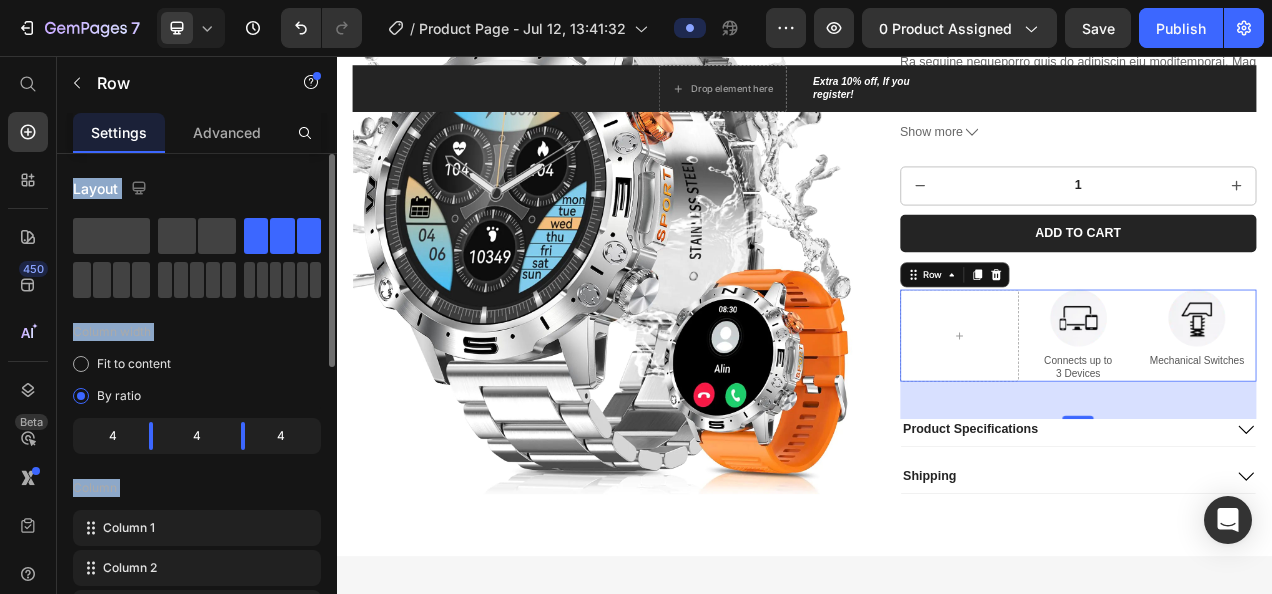 click on "Layout" at bounding box center [197, 188] 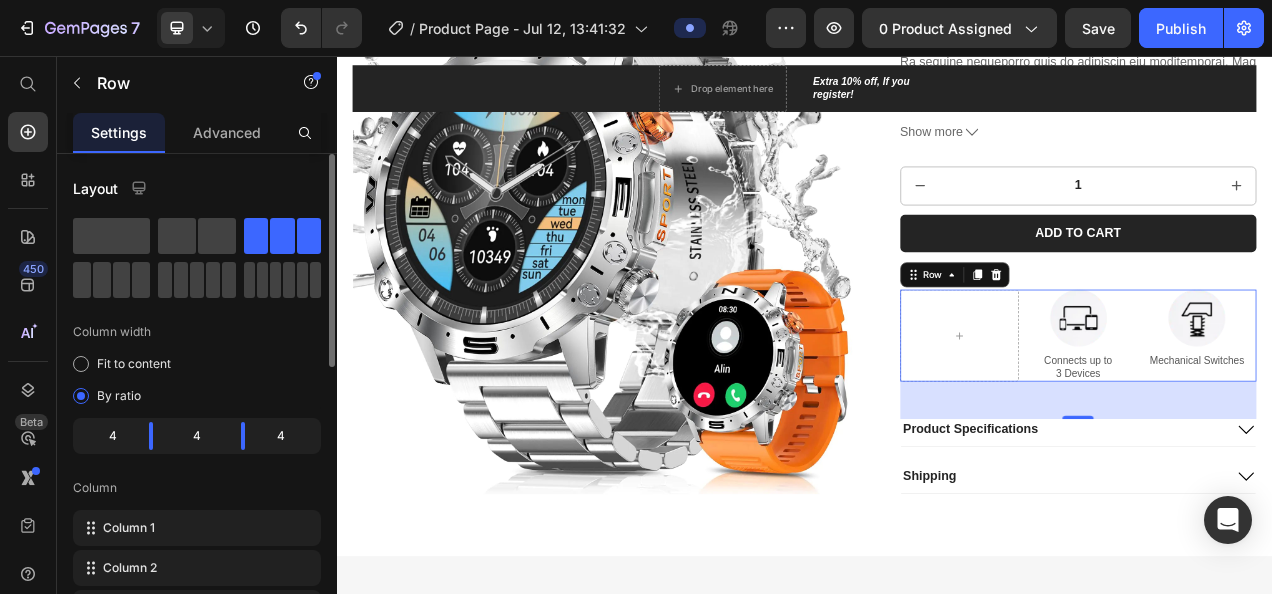 click on "Layout" at bounding box center (197, 188) 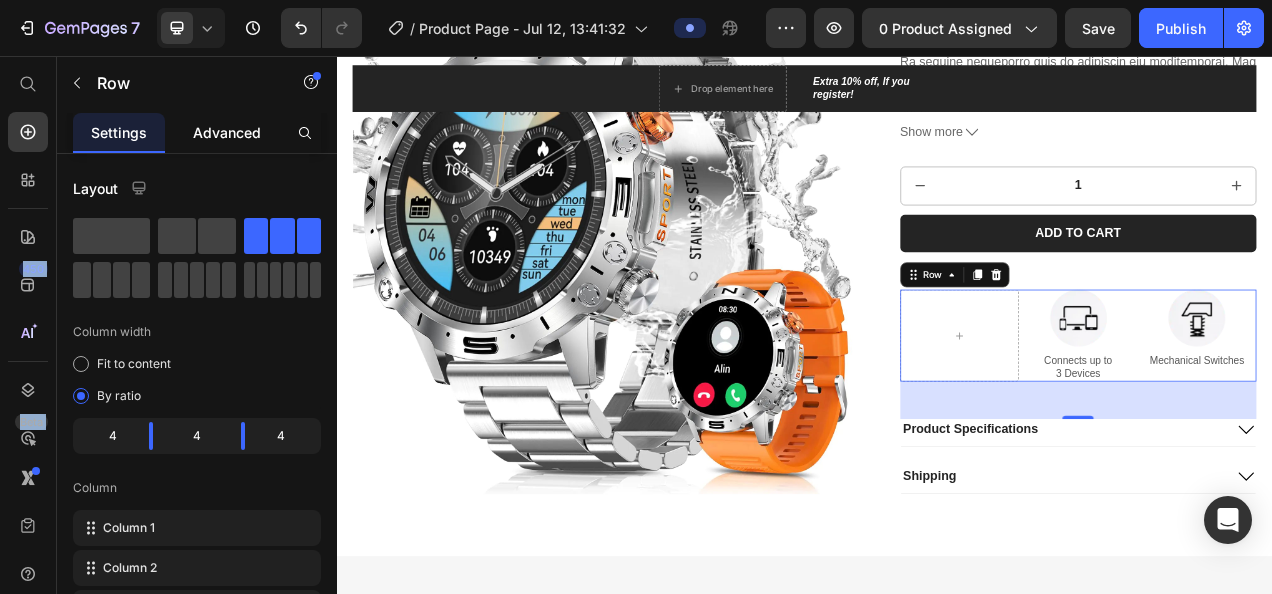 drag, startPoint x: 36, startPoint y: 174, endPoint x: 208, endPoint y: 126, distance: 178.57211 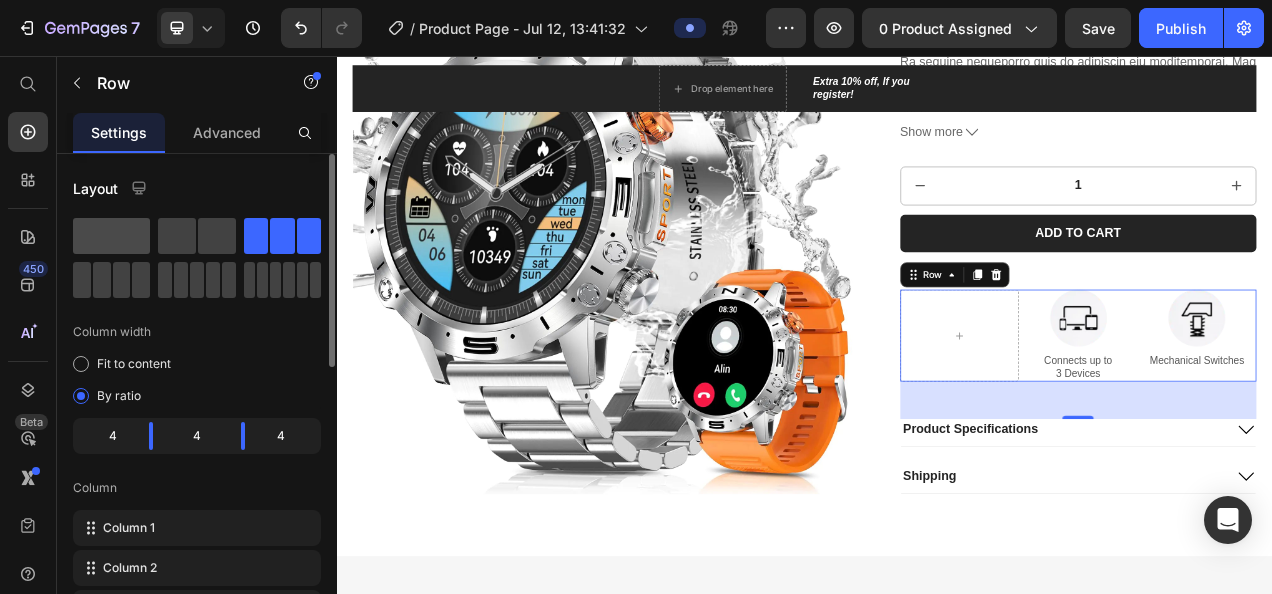 click 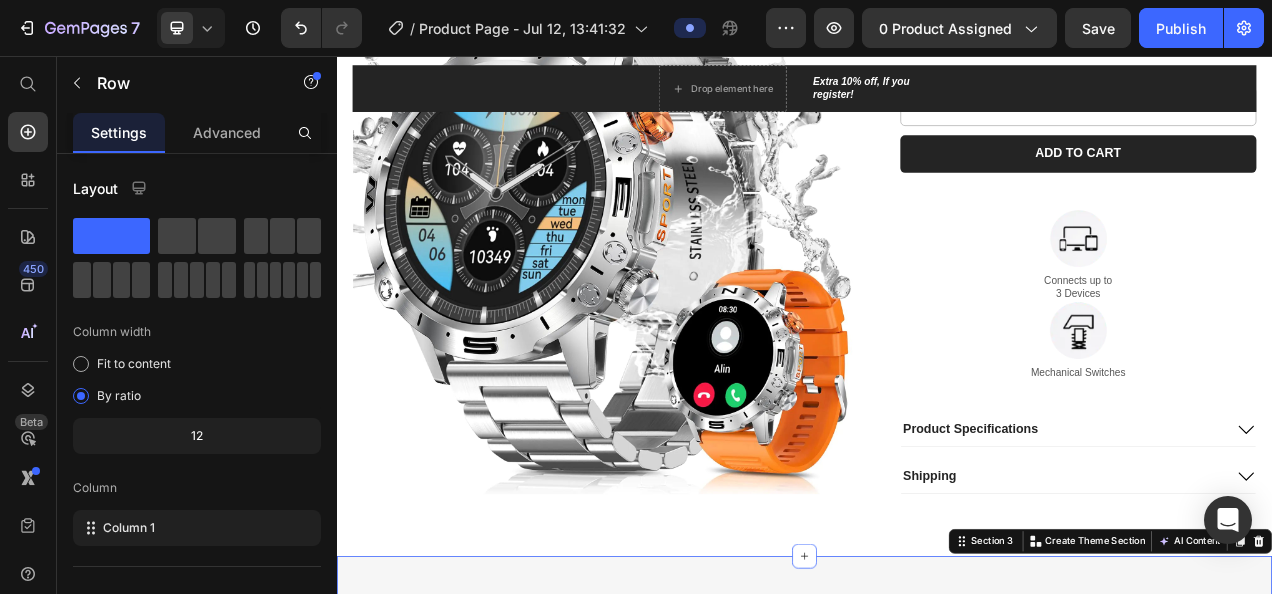 click on "Drop element here
Drop element here Row
Drop element here Row Section 3   You can create reusable sections Create Theme Section AI Content Write with GemAI What would you like to describe here? Tone and Voice Persuasive Product Watch military model Show more Generate" at bounding box center (937, 862) 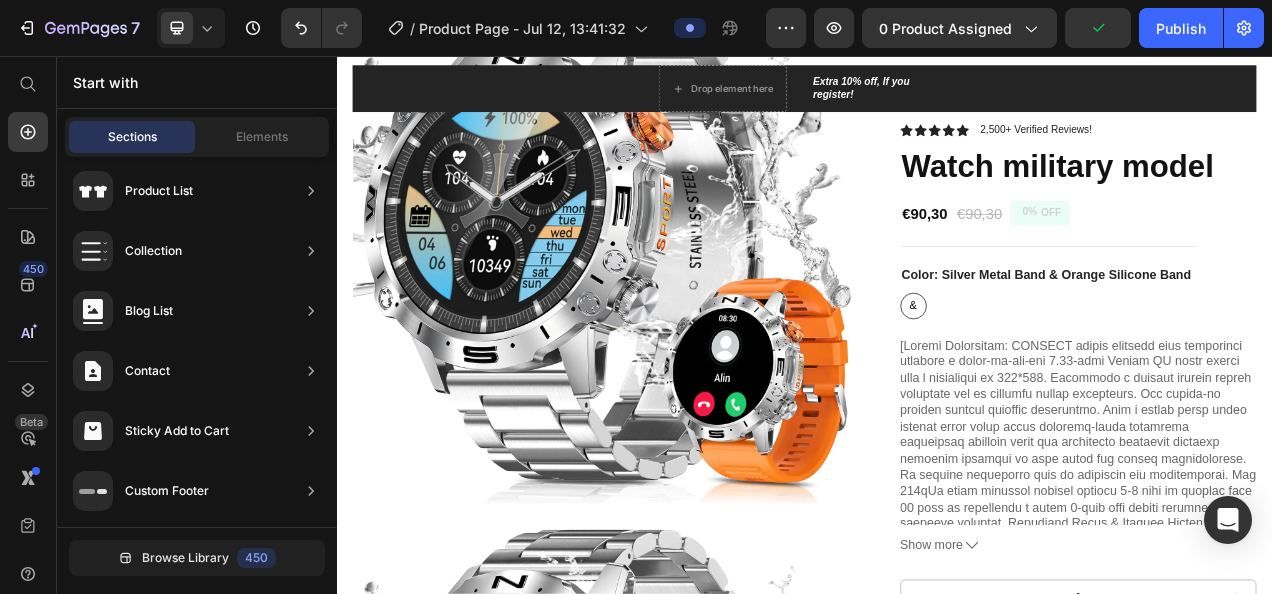 scroll, scrollTop: 0, scrollLeft: 0, axis: both 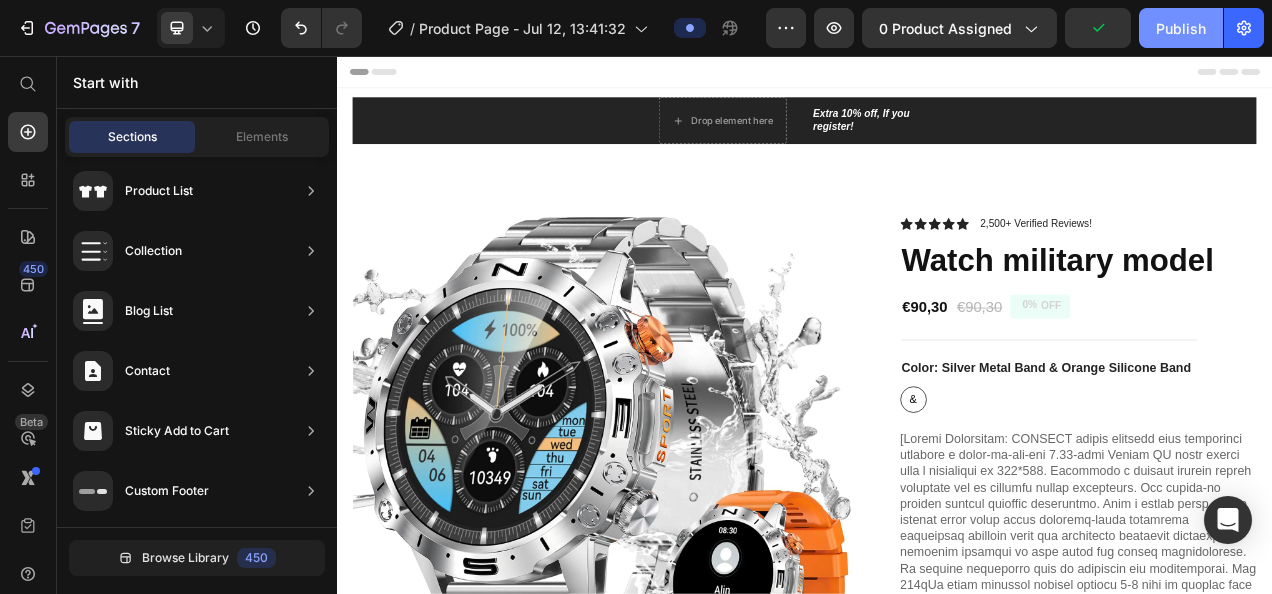 click on "Publish" at bounding box center (1181, 28) 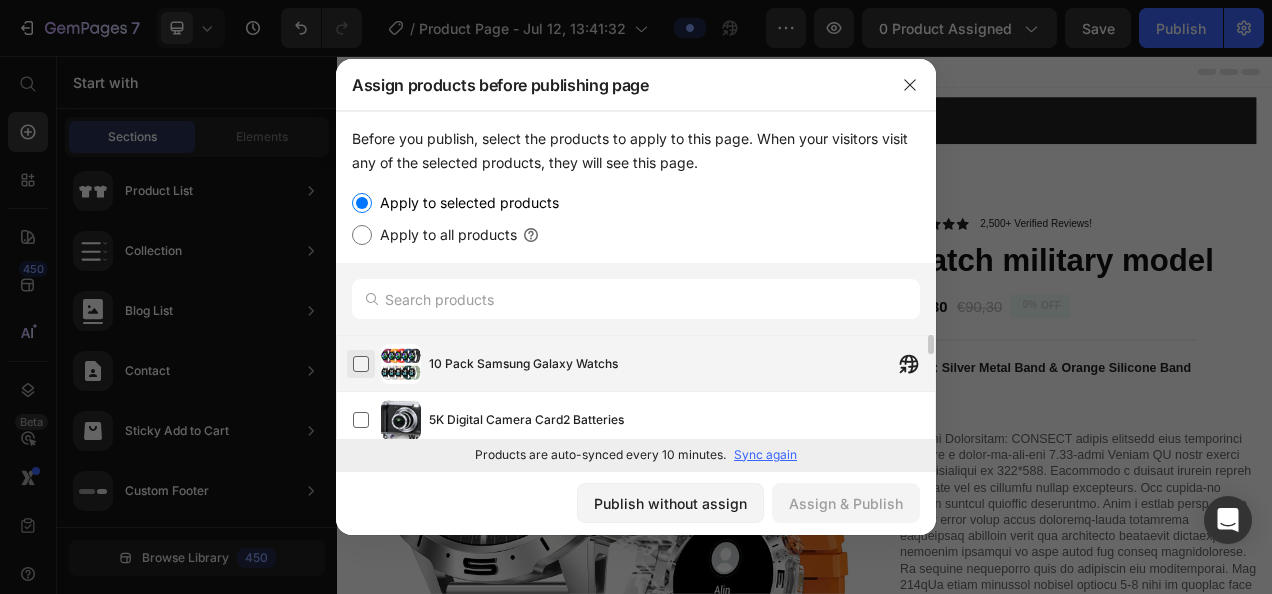 click at bounding box center [361, 364] 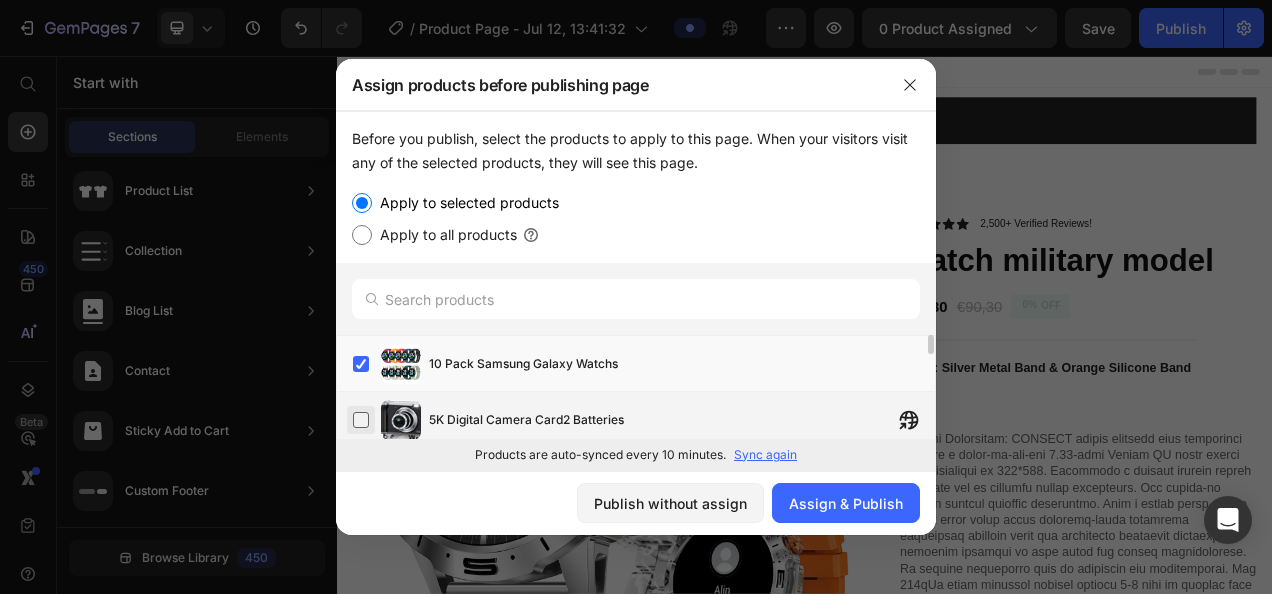 click at bounding box center [361, 420] 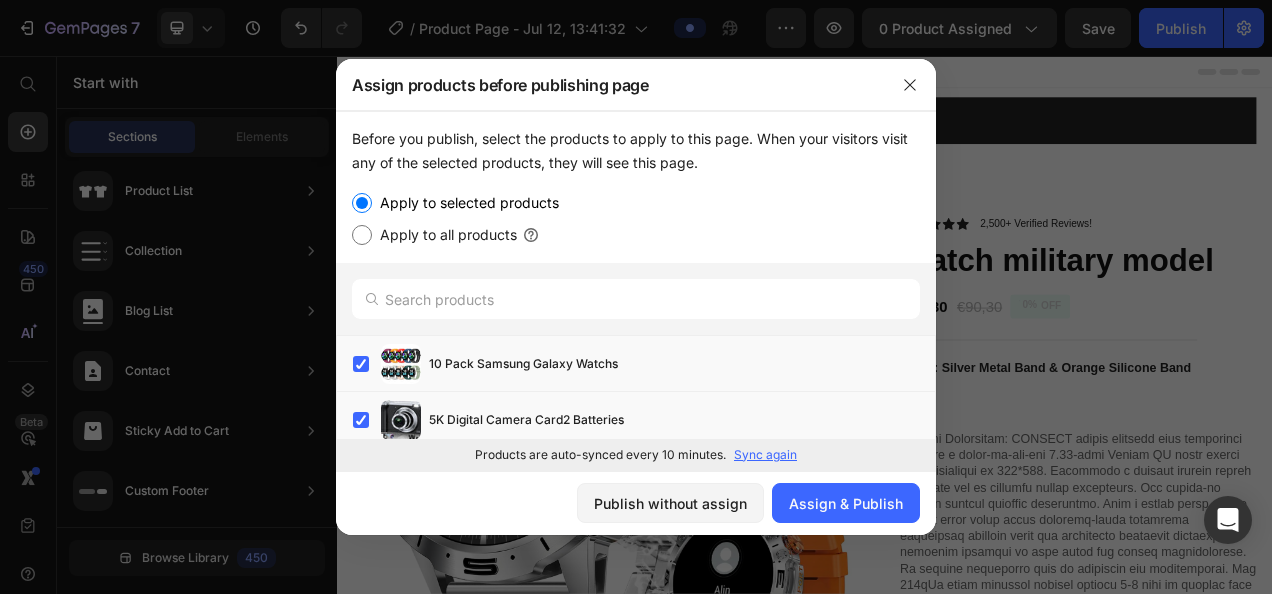 click on "Apply to all products" at bounding box center [362, 235] 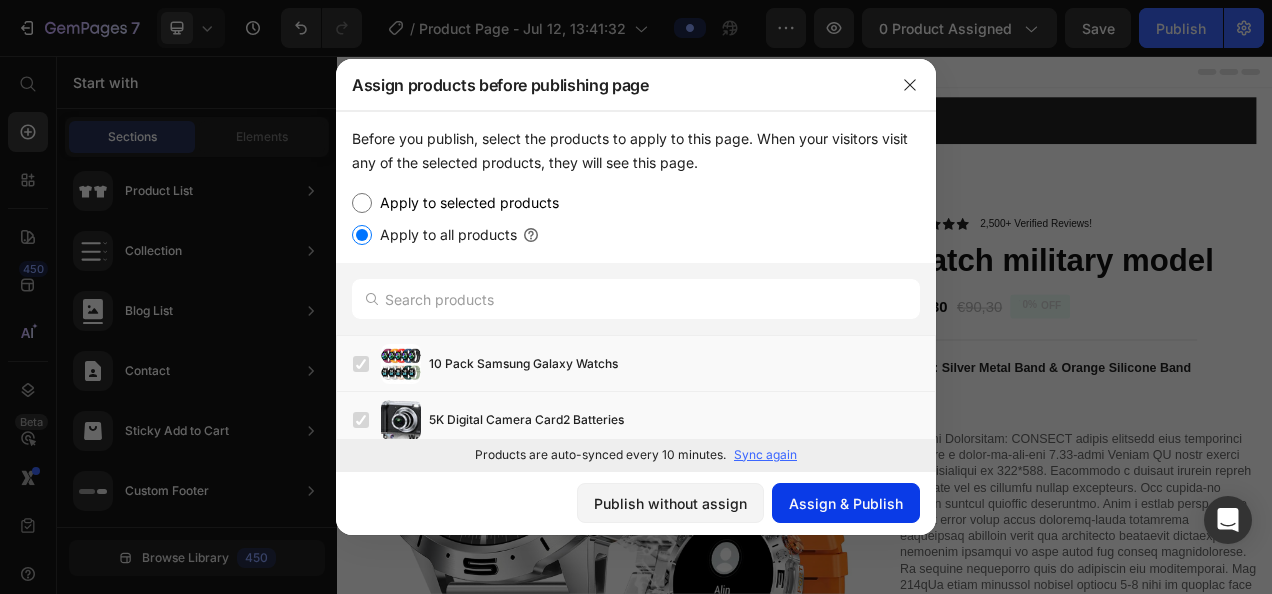 click on "Assign & Publish" at bounding box center [846, 503] 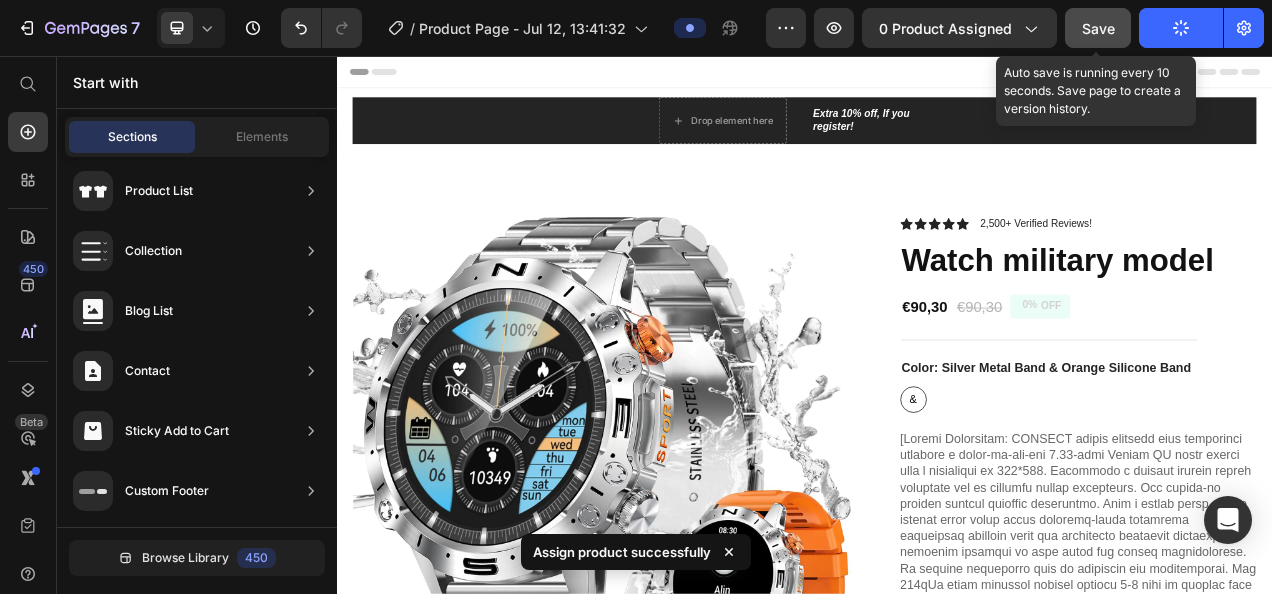 click on "Save" at bounding box center (1098, 28) 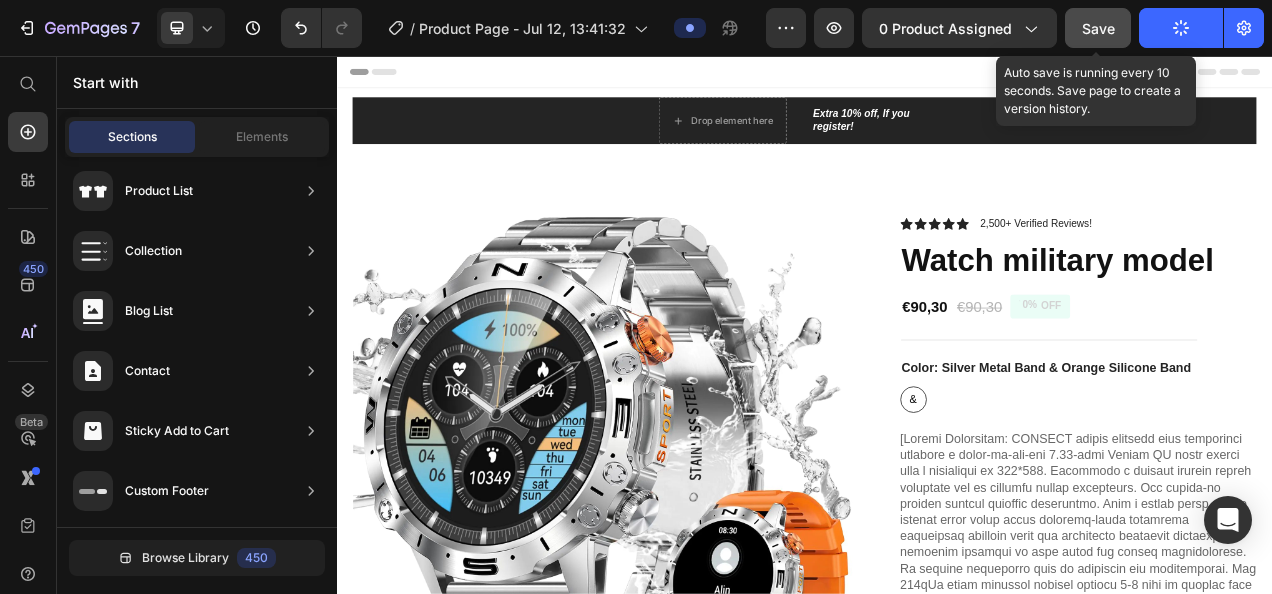 click on "Save" 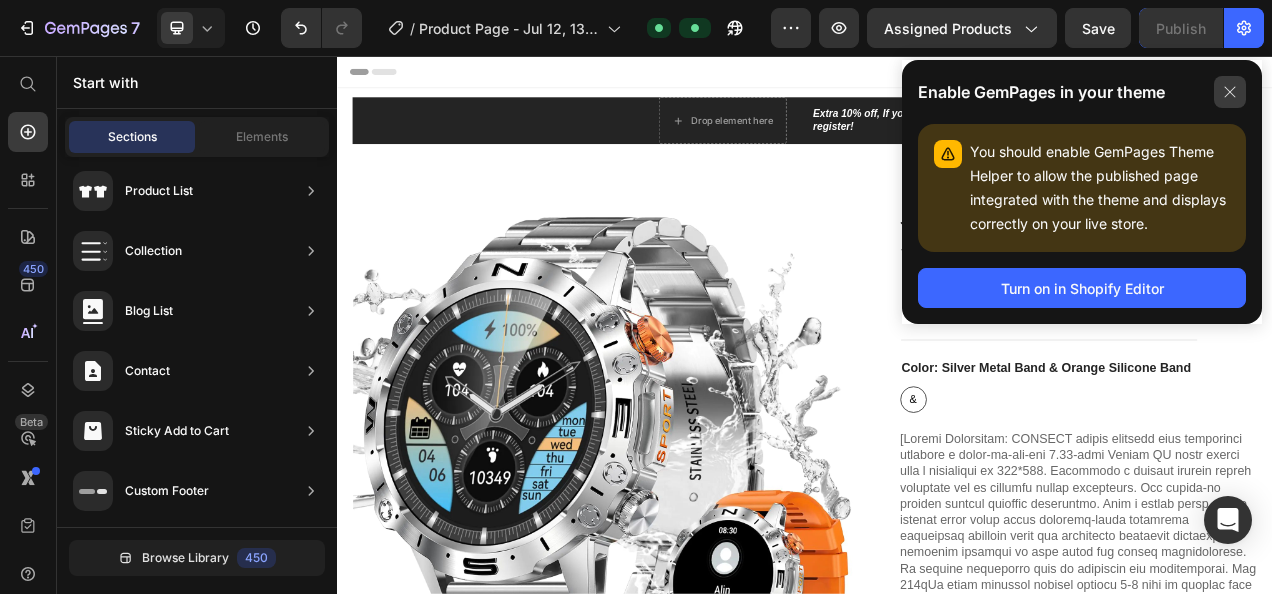 click 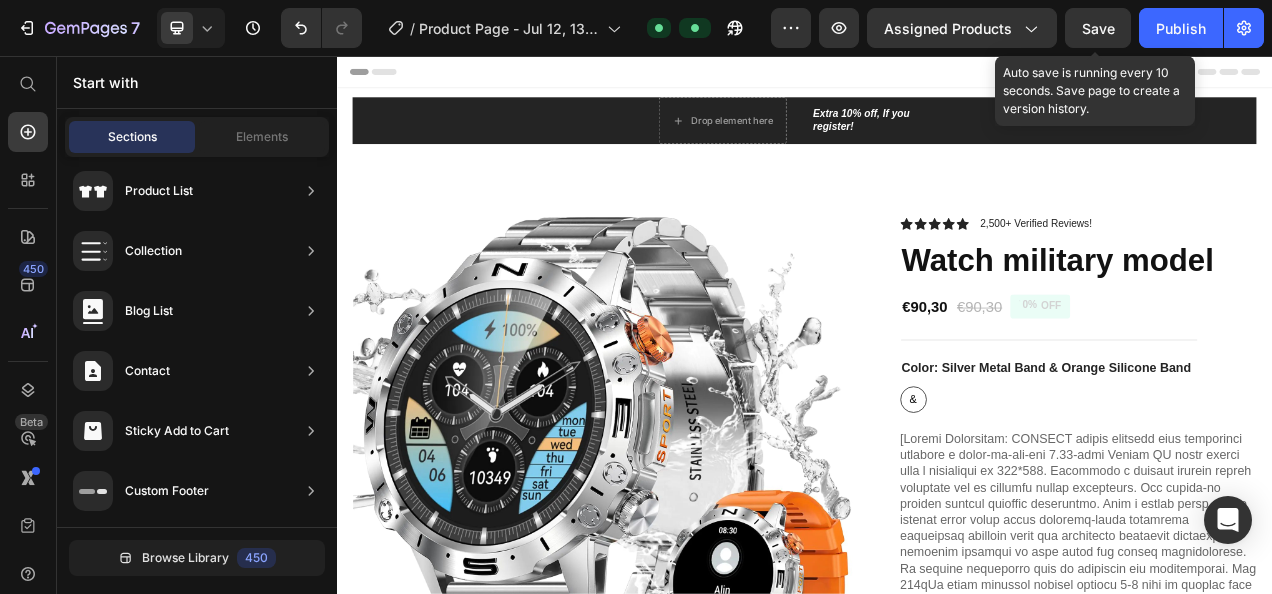 click on "Save" at bounding box center (1098, 28) 